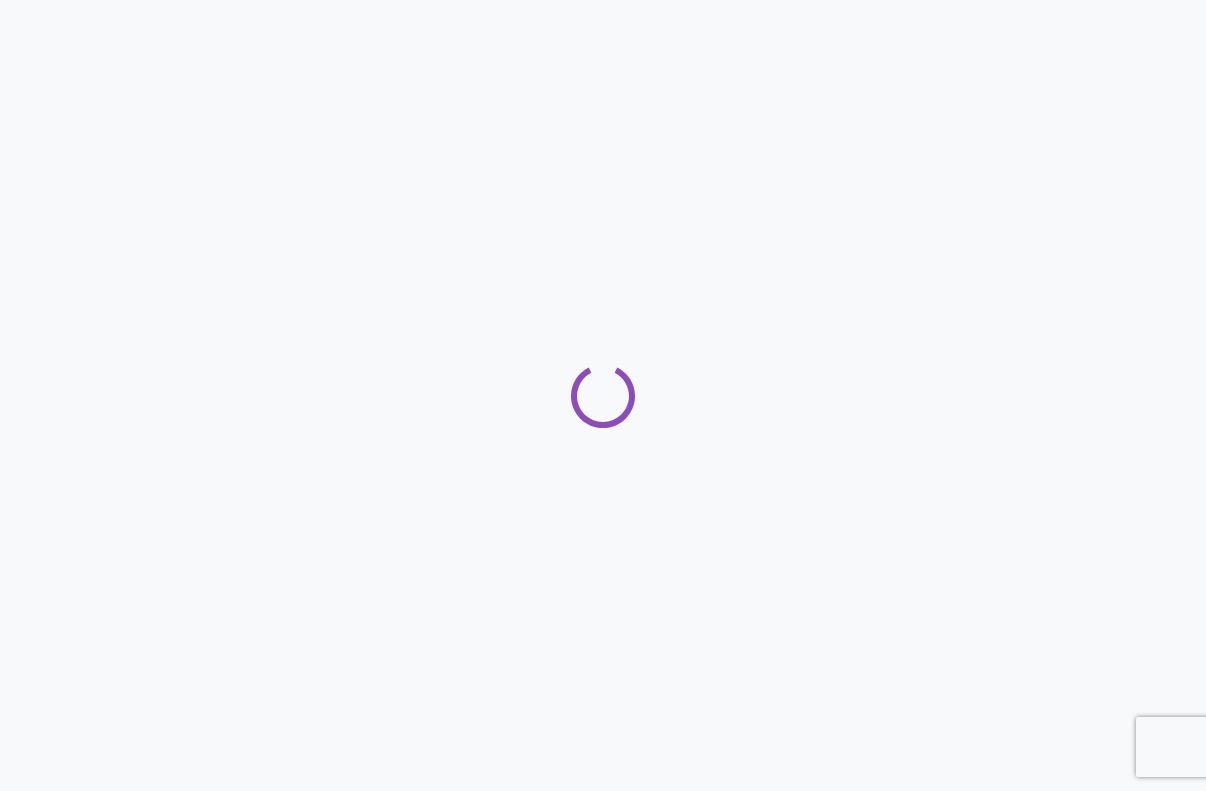 scroll, scrollTop: 0, scrollLeft: 0, axis: both 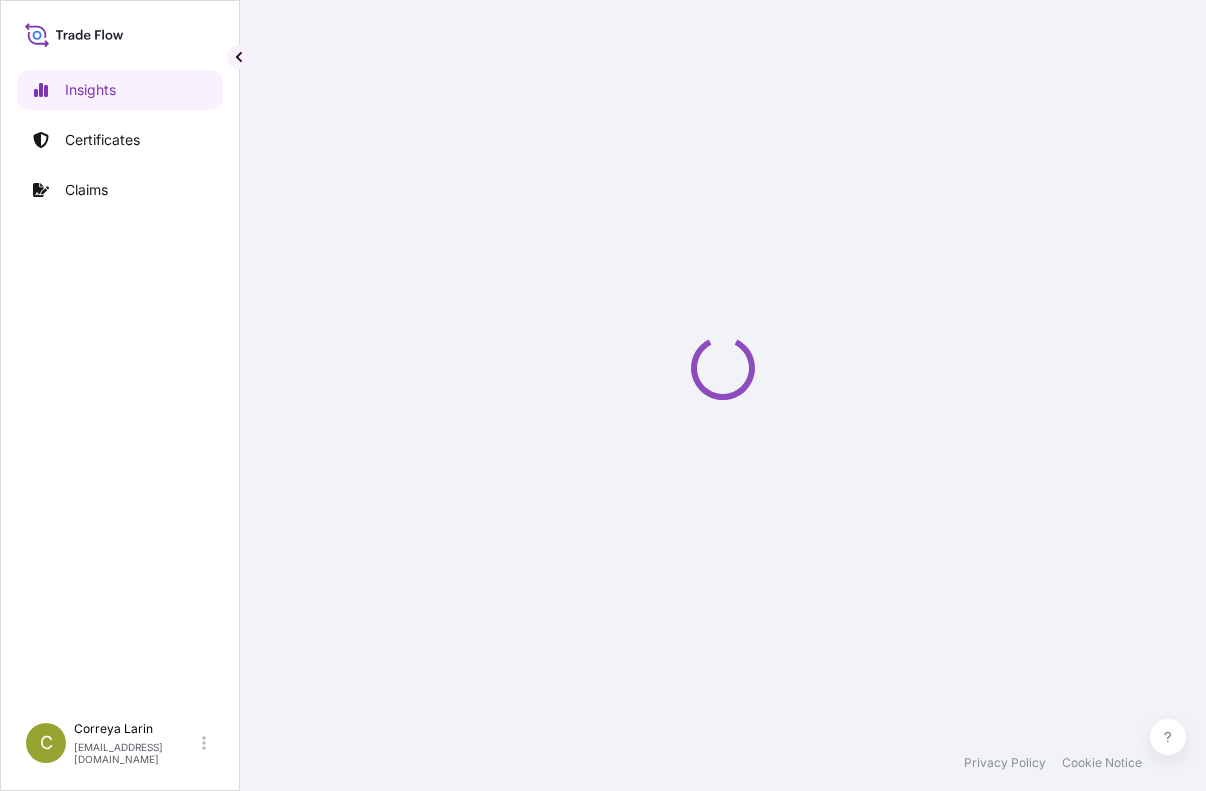 select on "2025" 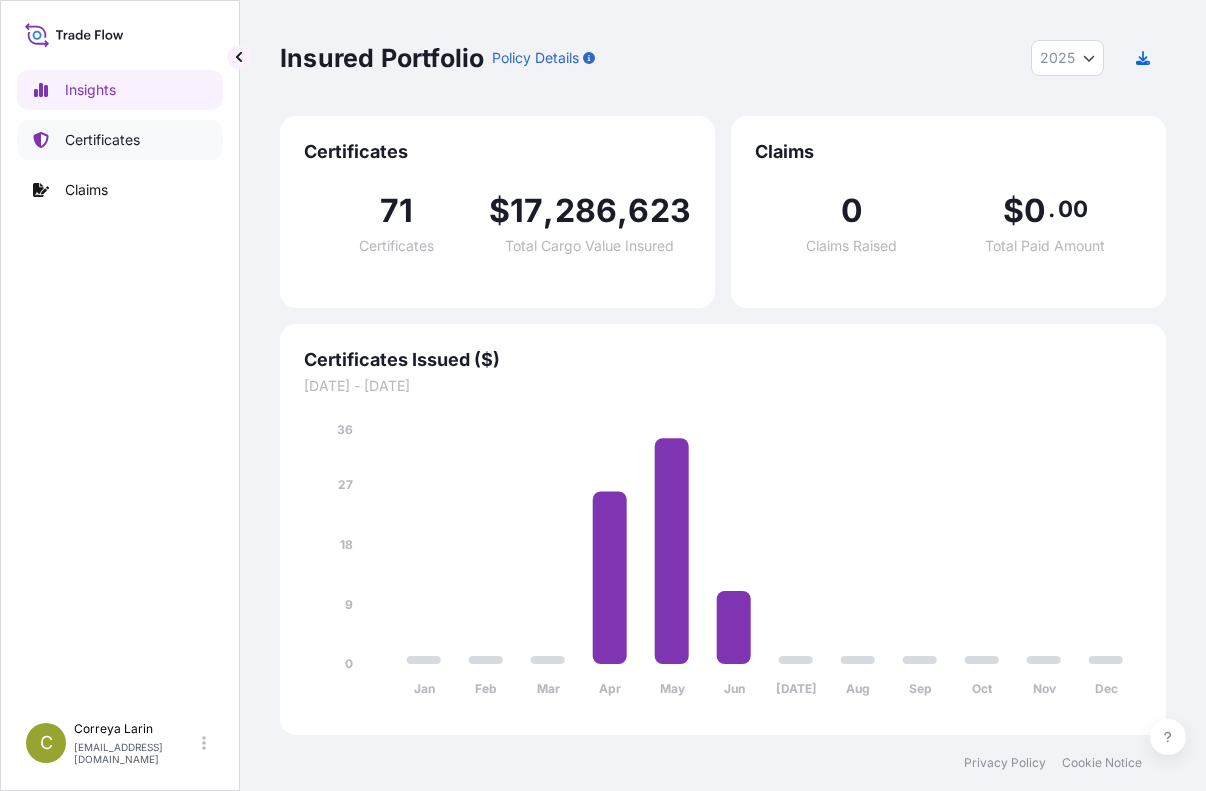 click on "Certificates" at bounding box center [120, 140] 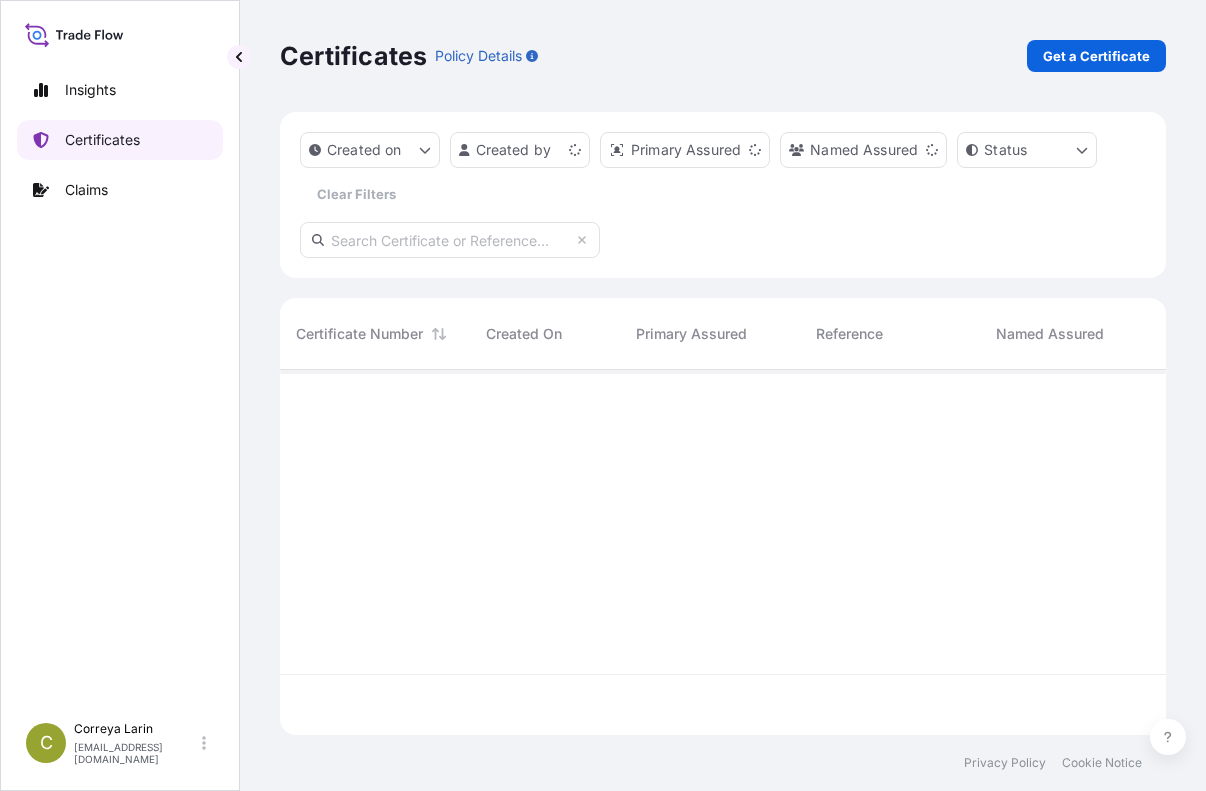 scroll, scrollTop: 16, scrollLeft: 16, axis: both 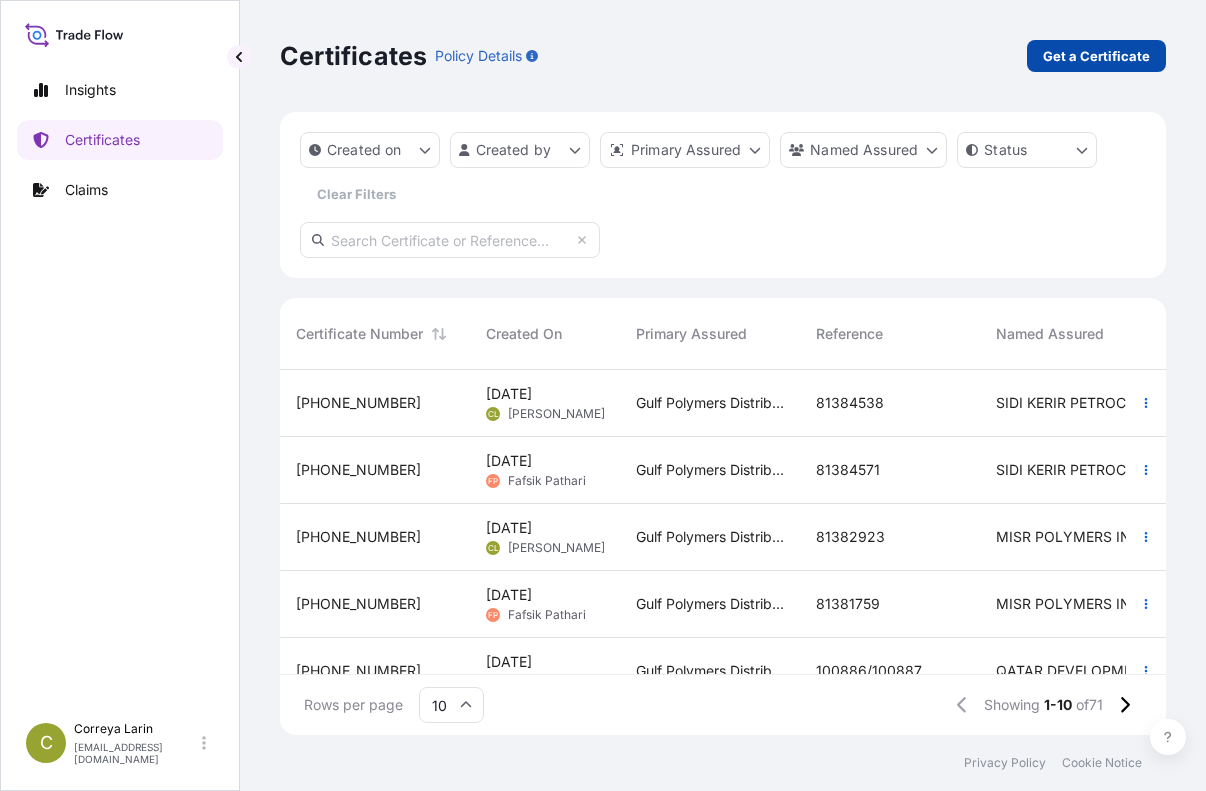 click on "Get a Certificate" at bounding box center (1096, 56) 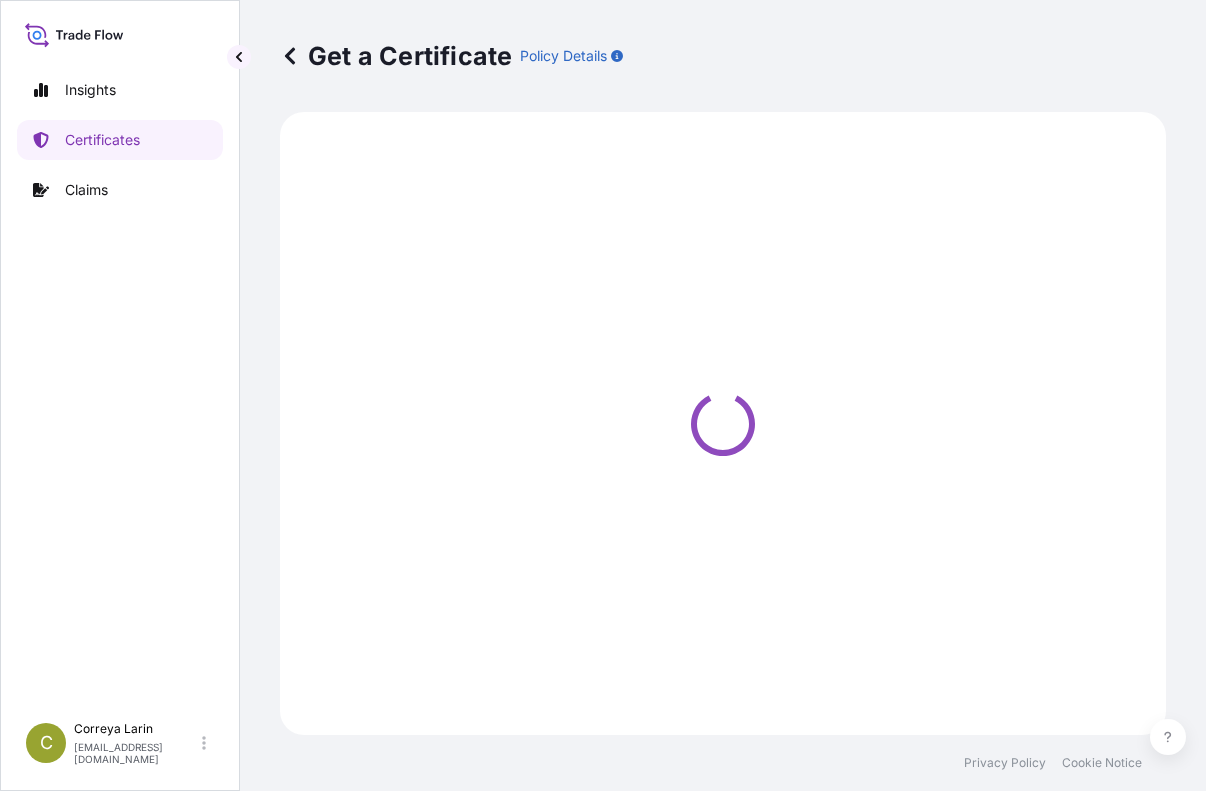 select on "Sea" 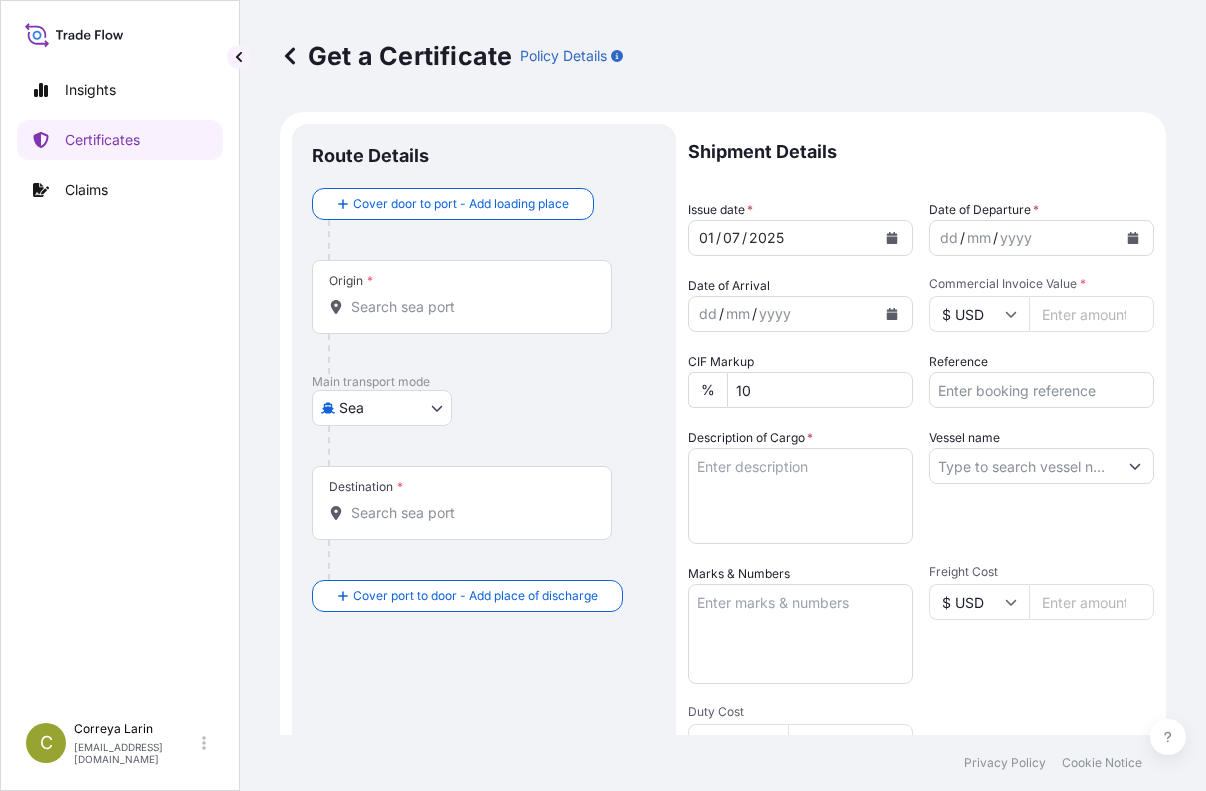 click 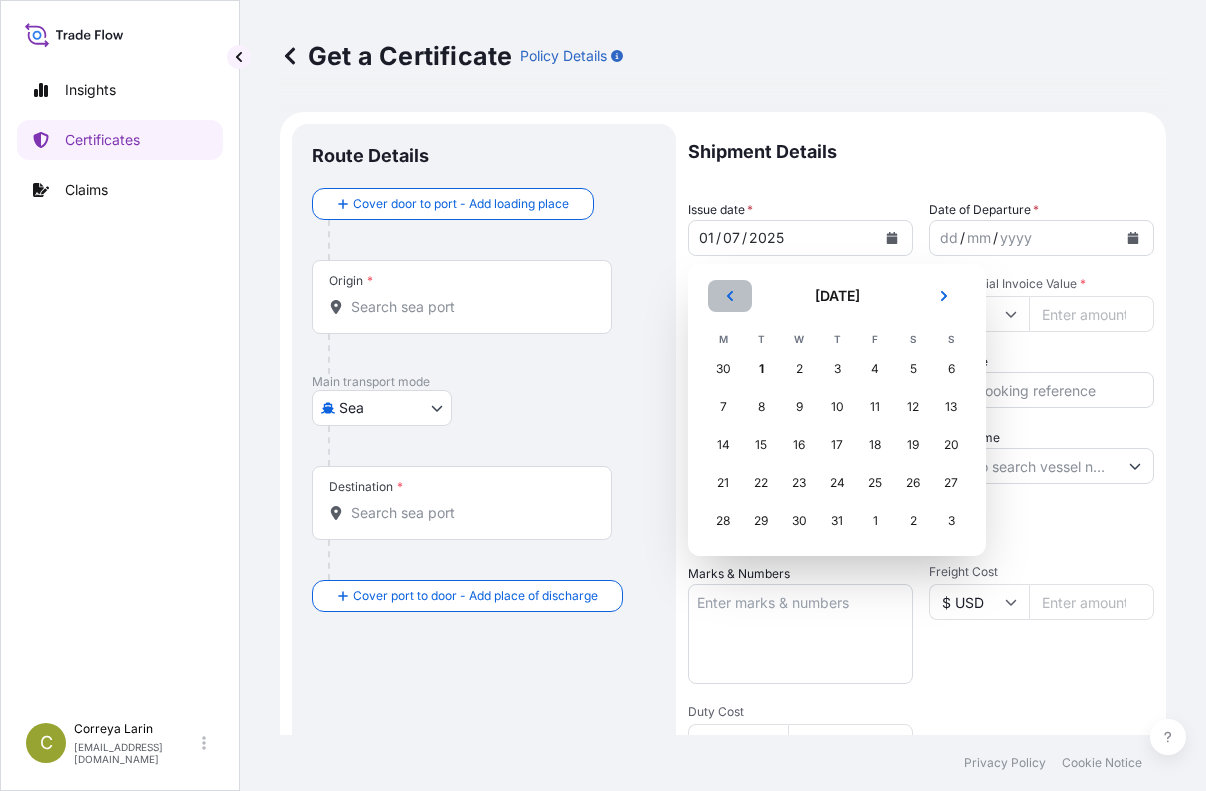 click 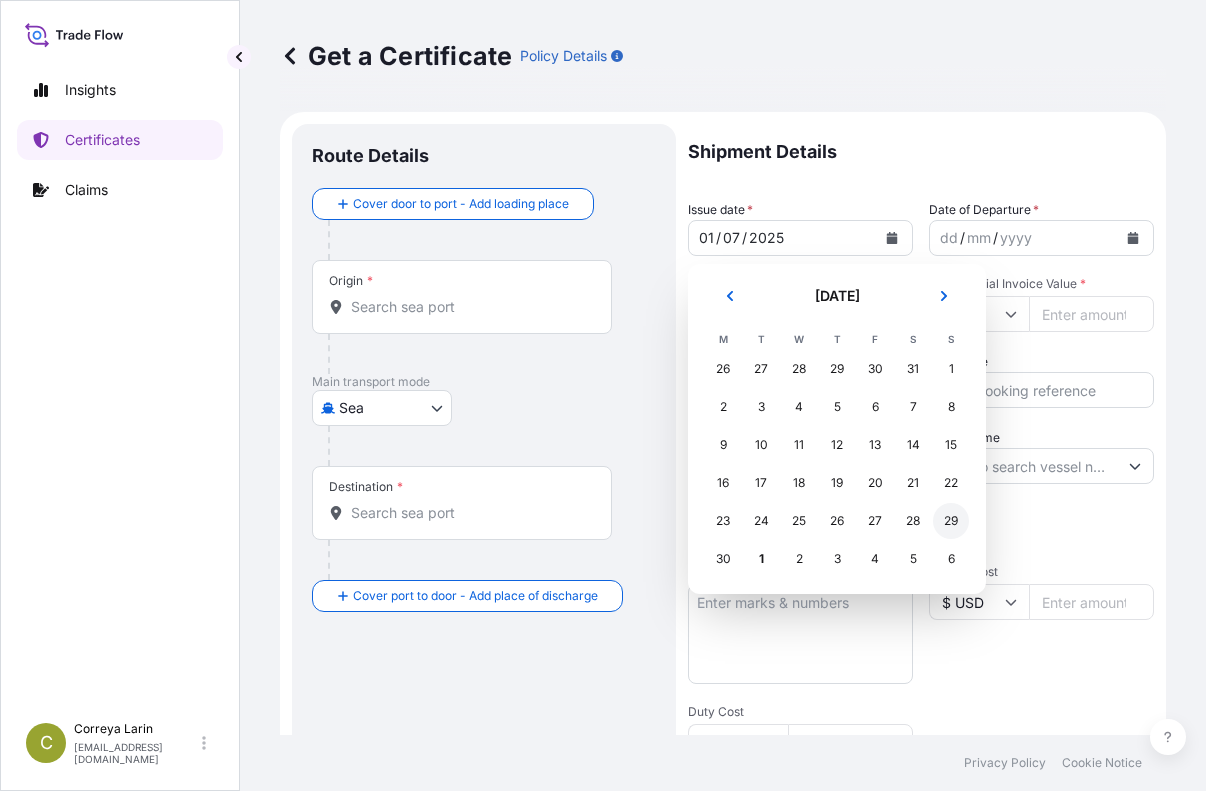 click on "29" at bounding box center [951, 521] 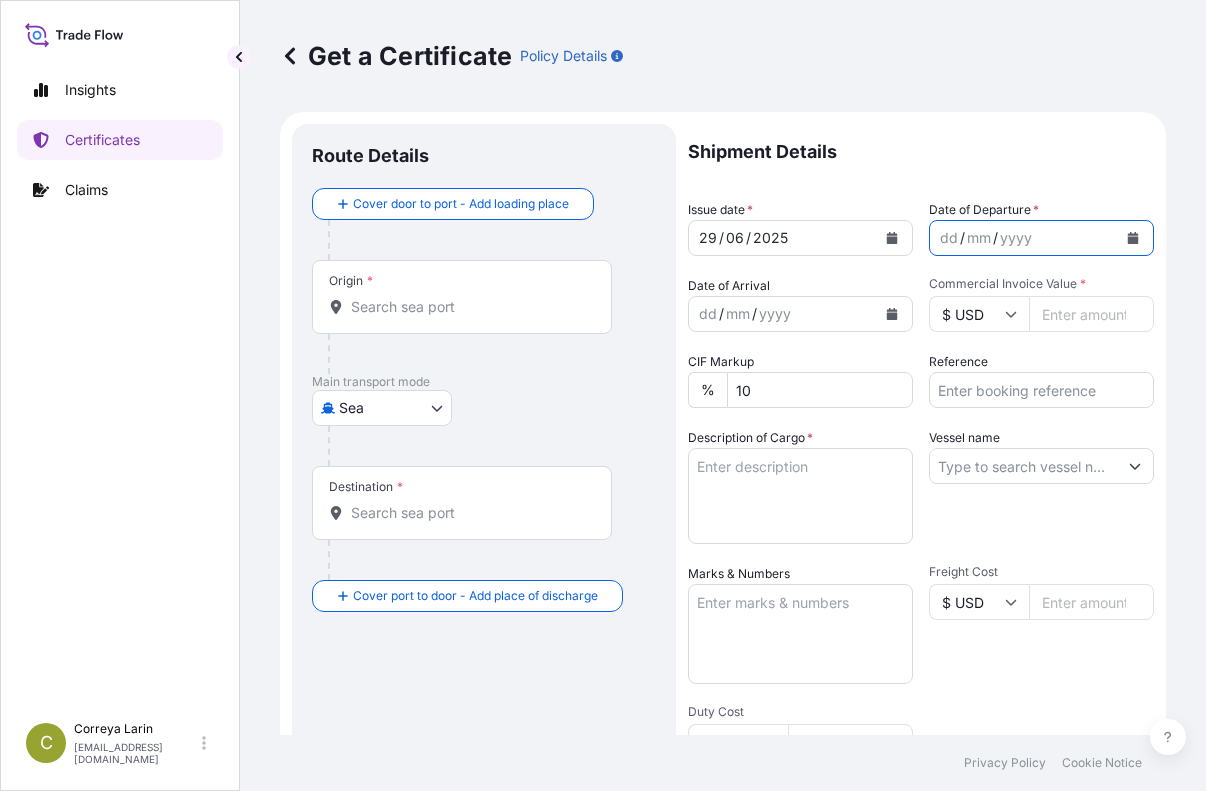 click 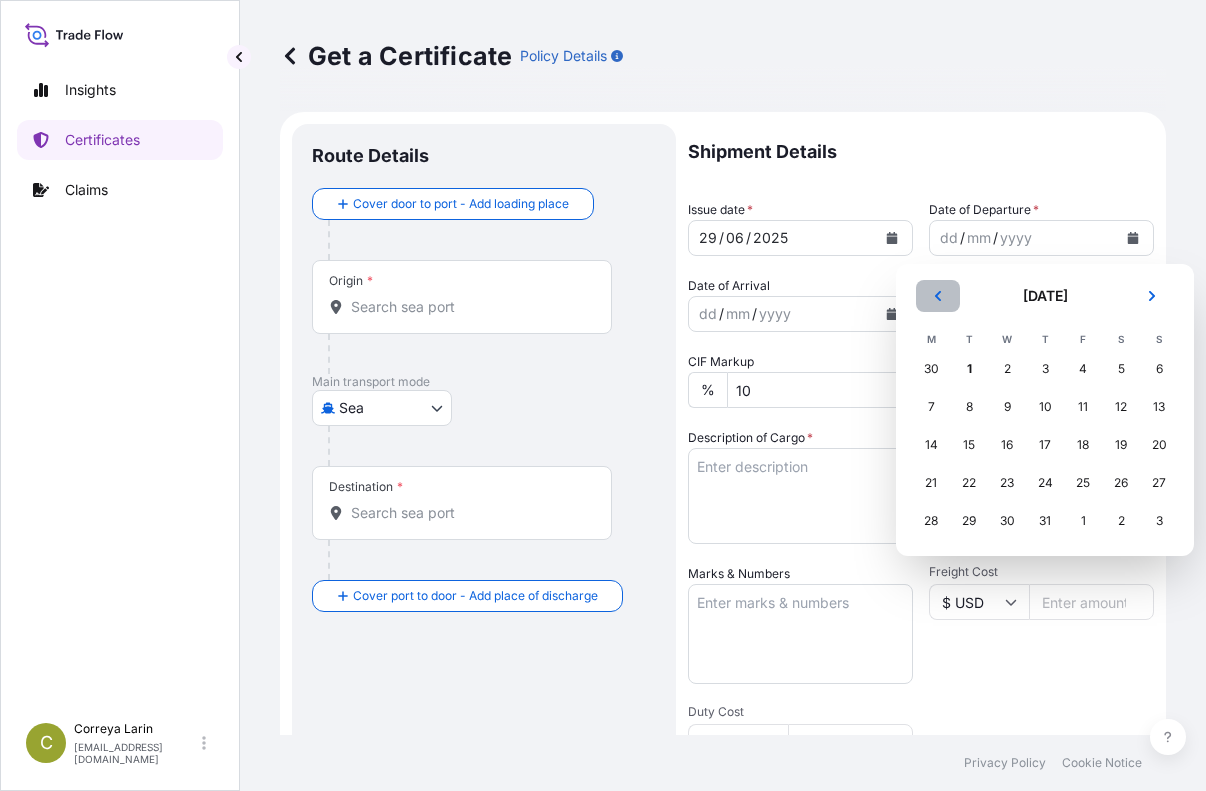 click at bounding box center [938, 296] 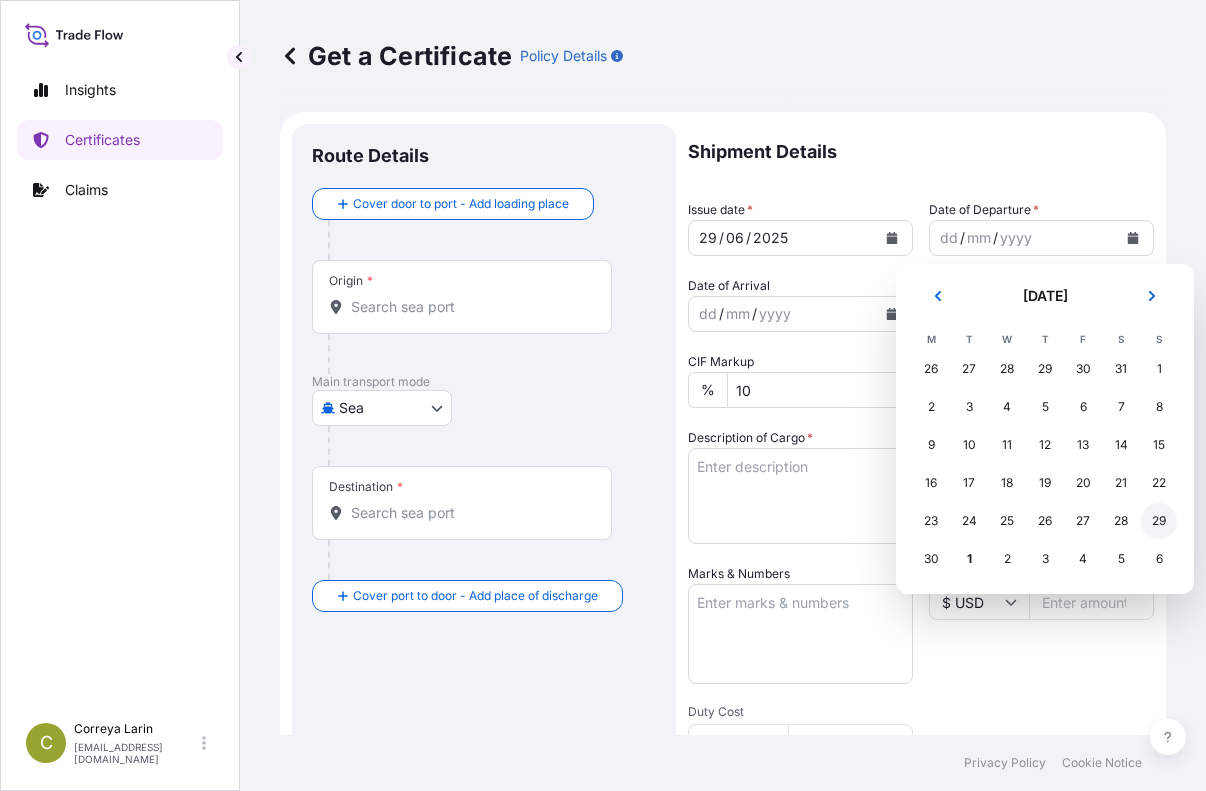 click on "29" at bounding box center (1159, 521) 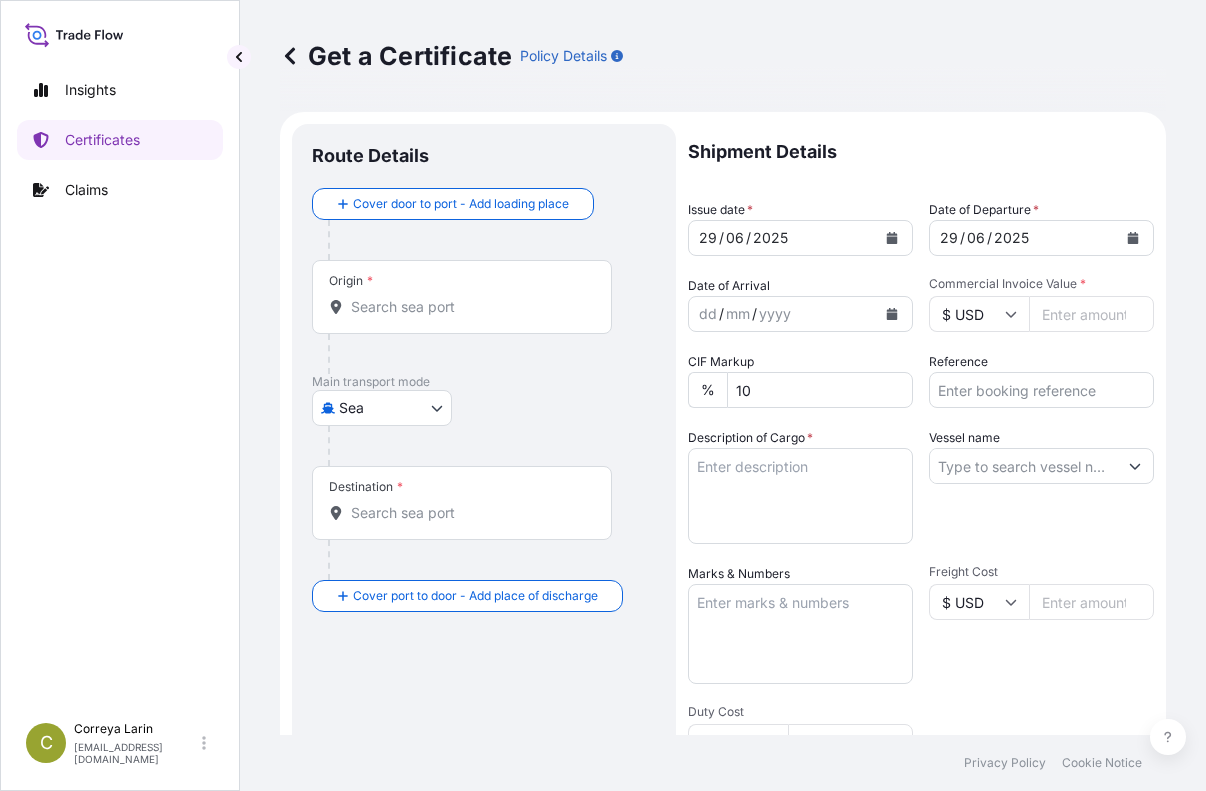 type 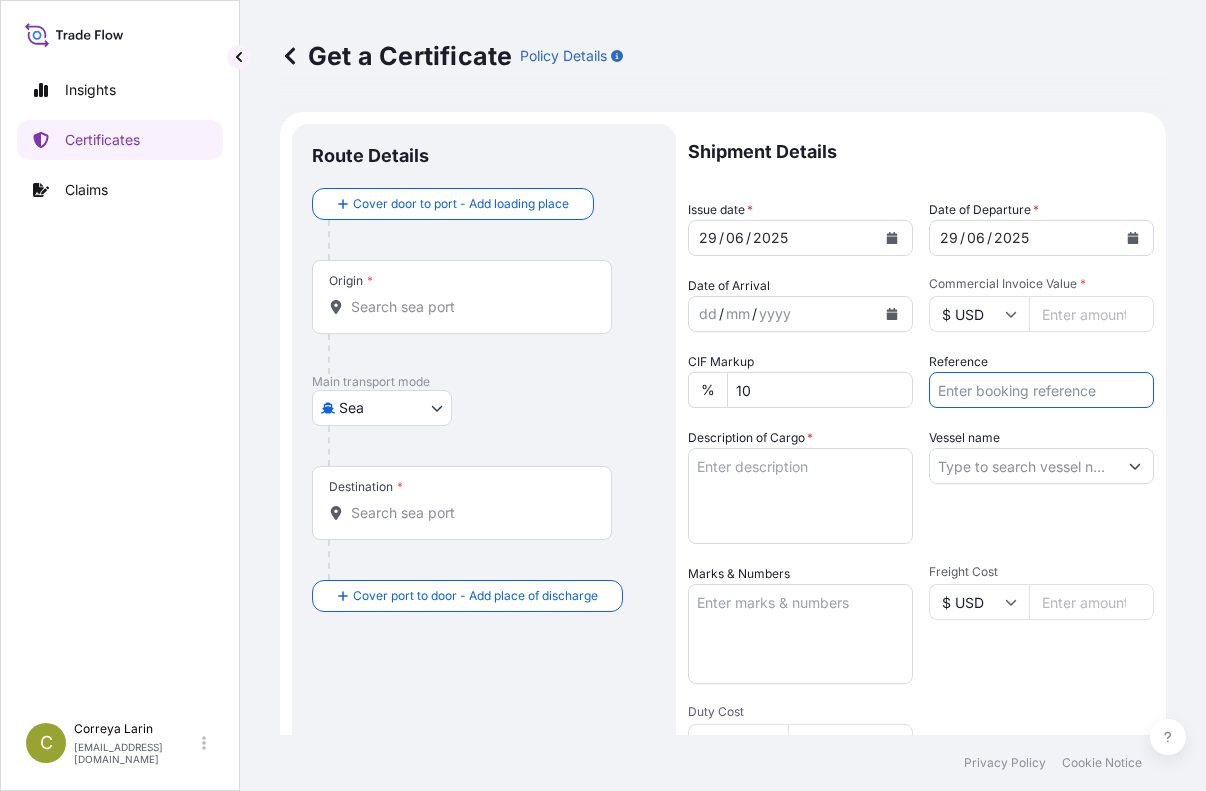 click on "Reference" at bounding box center [1041, 390] 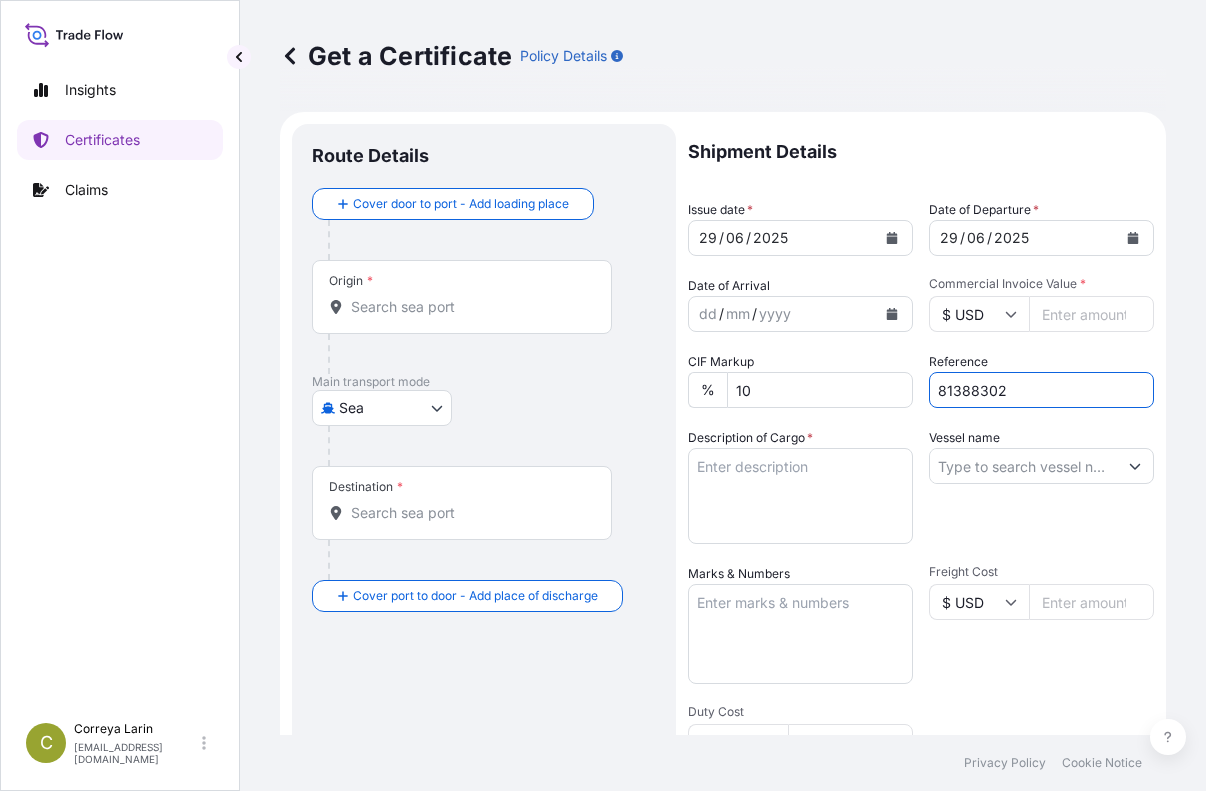 type on "81388302" 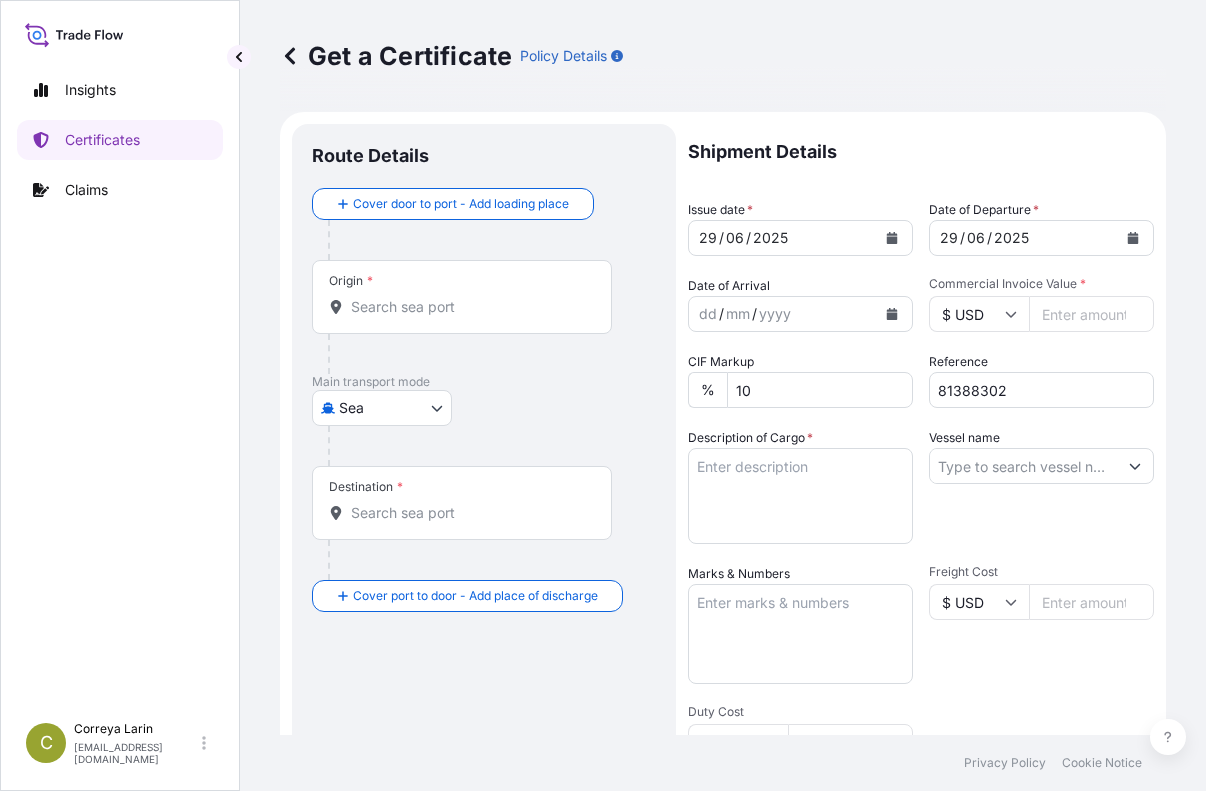 click on "Commercial Invoice Value    *" at bounding box center [1091, 314] 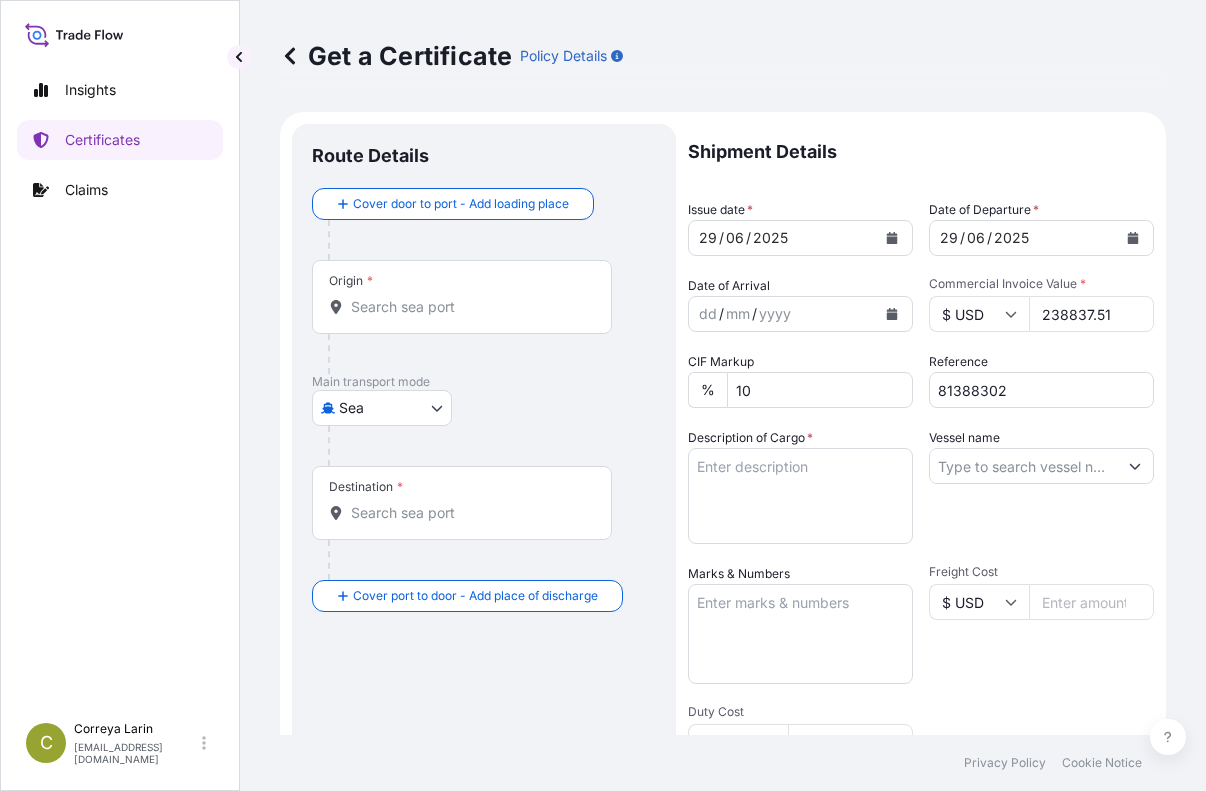 type on "238837.51" 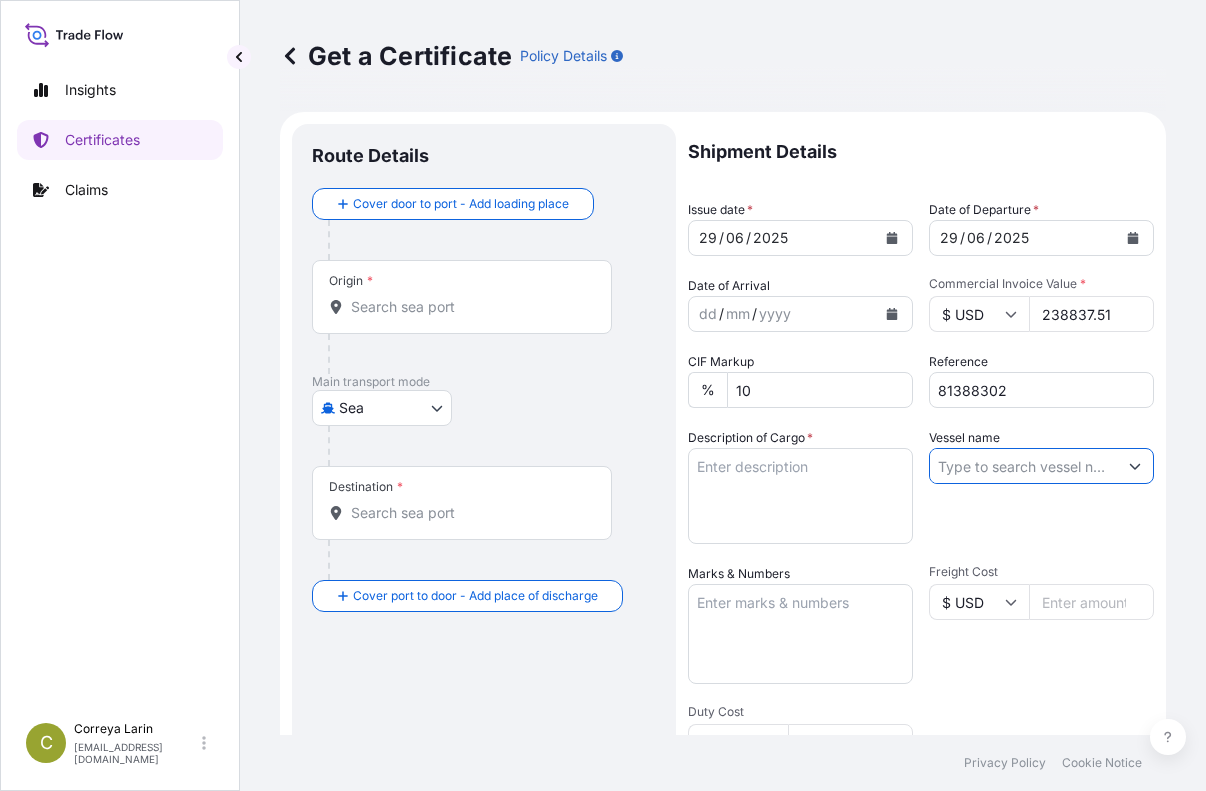 click on "Vessel name" at bounding box center [1023, 466] 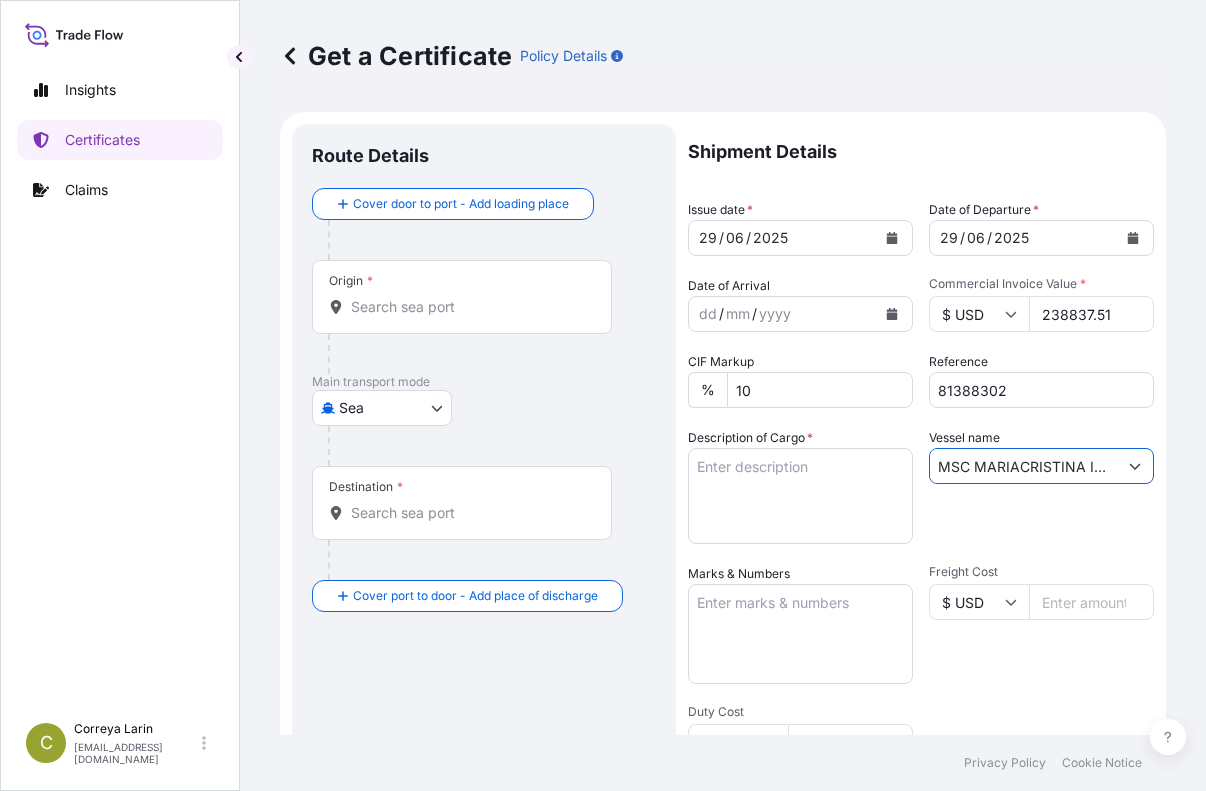 scroll, scrollTop: 0, scrollLeft: 33, axis: horizontal 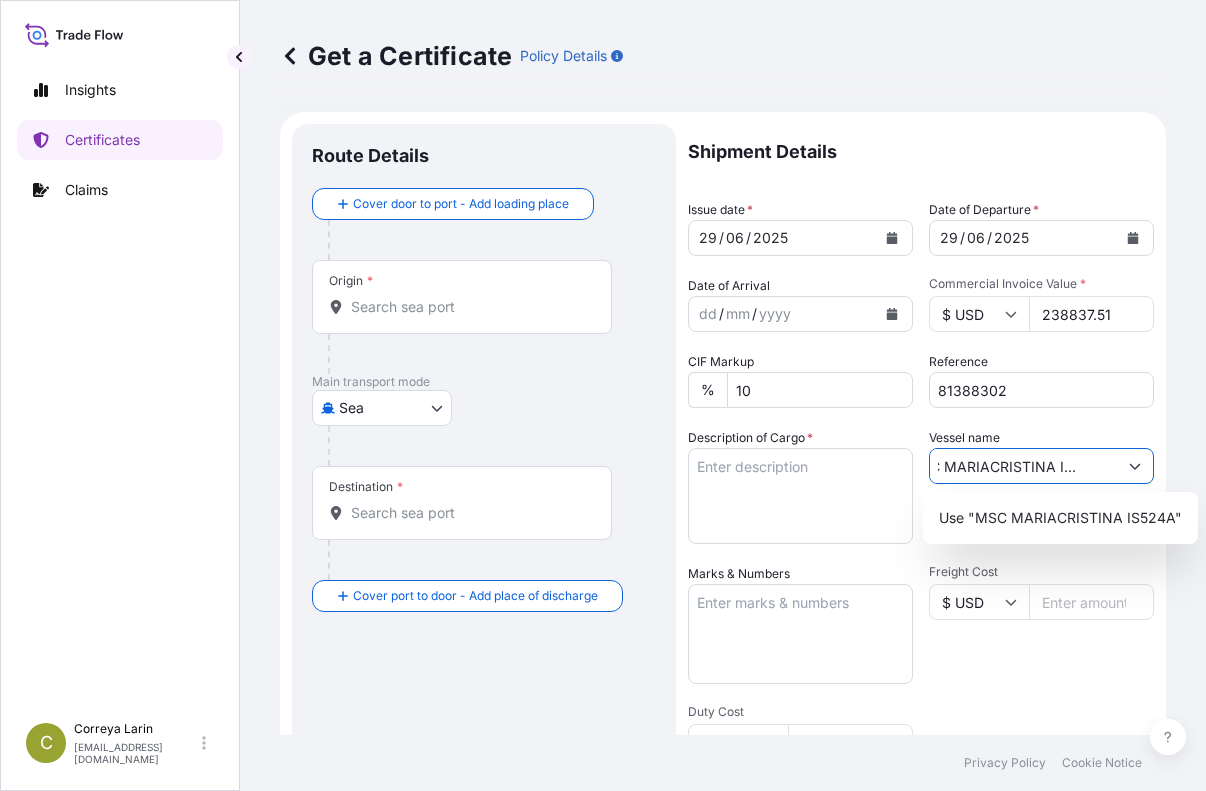 type on "MSC MARIACRISTINA IS524A" 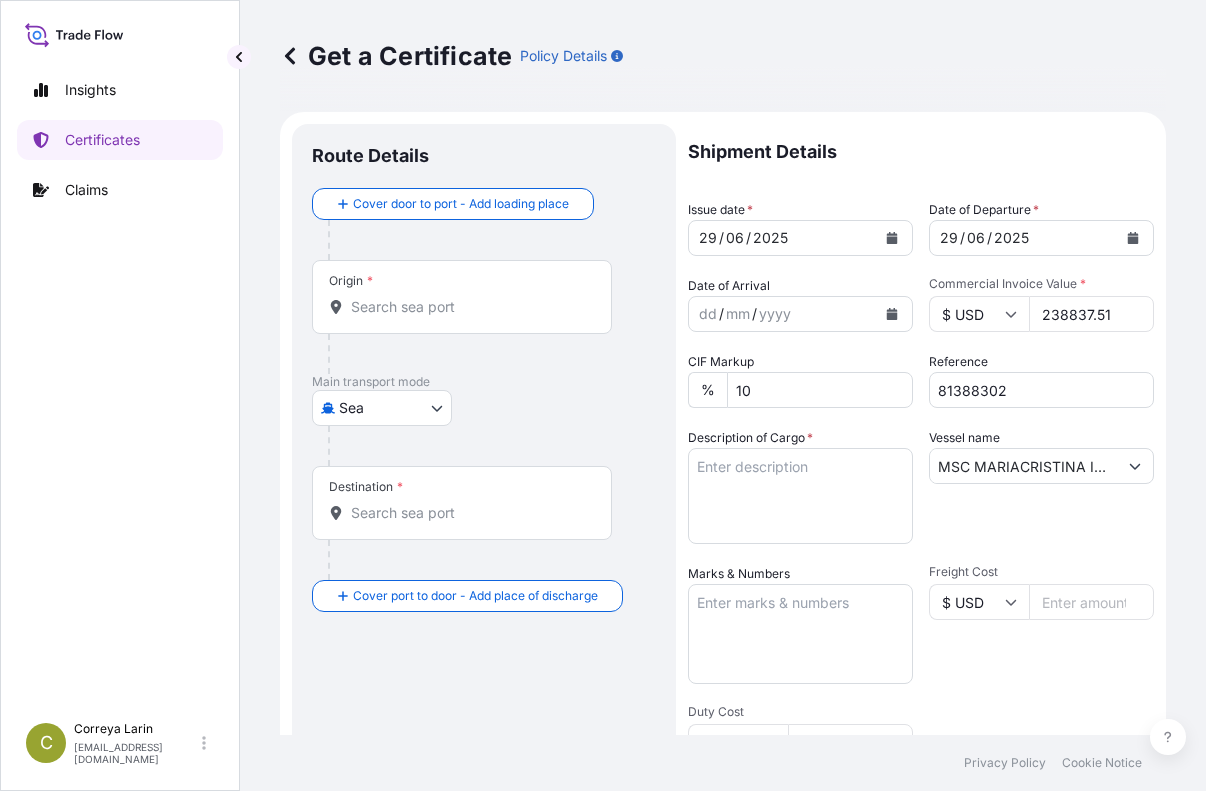 click on "Destination *" at bounding box center (469, 513) 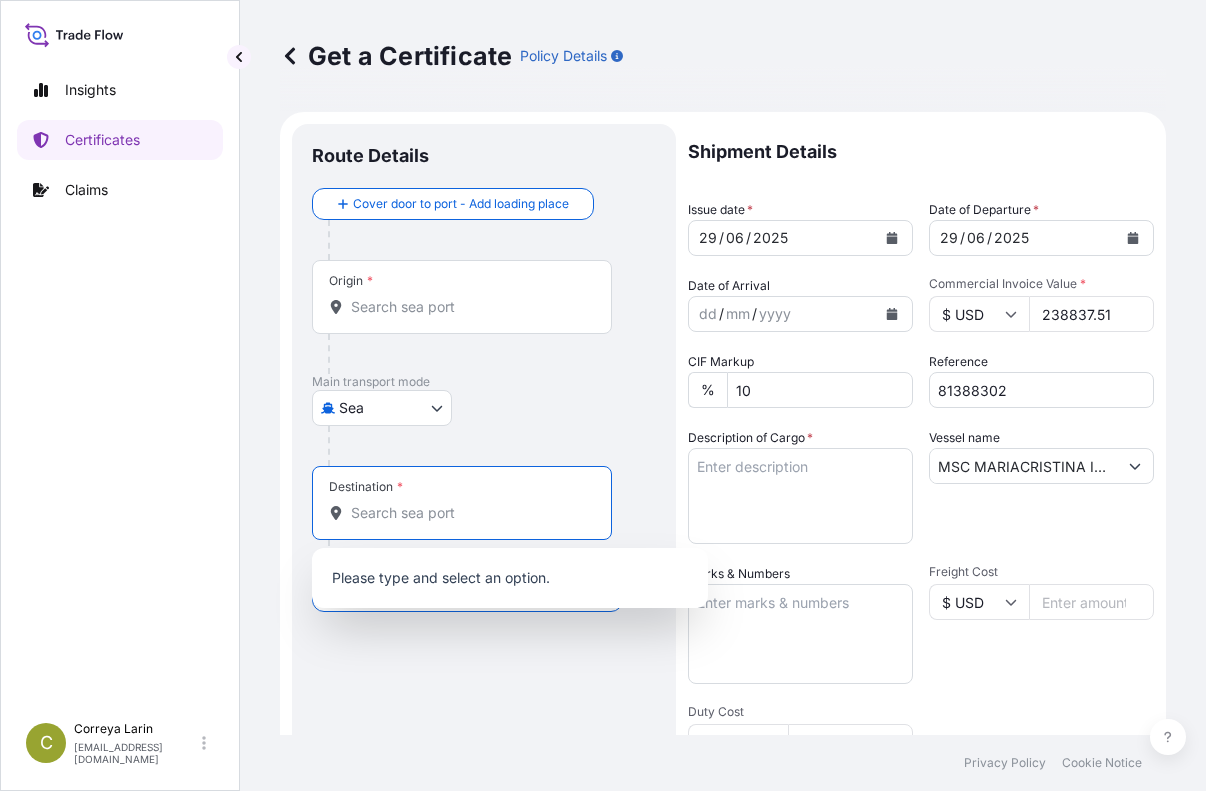 paste on "[GEOGRAPHIC_DATA], [GEOGRAPHIC_DATA]" 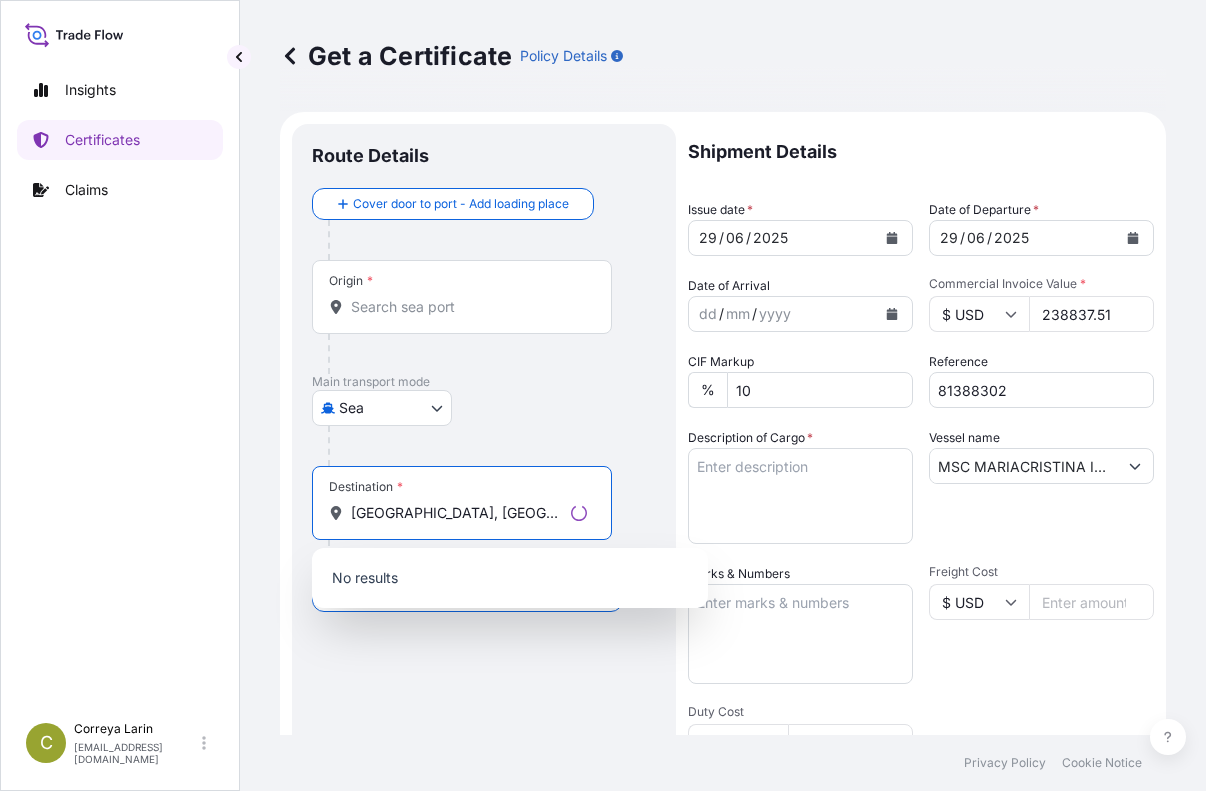 click on "[GEOGRAPHIC_DATA], [GEOGRAPHIC_DATA]" at bounding box center [457, 513] 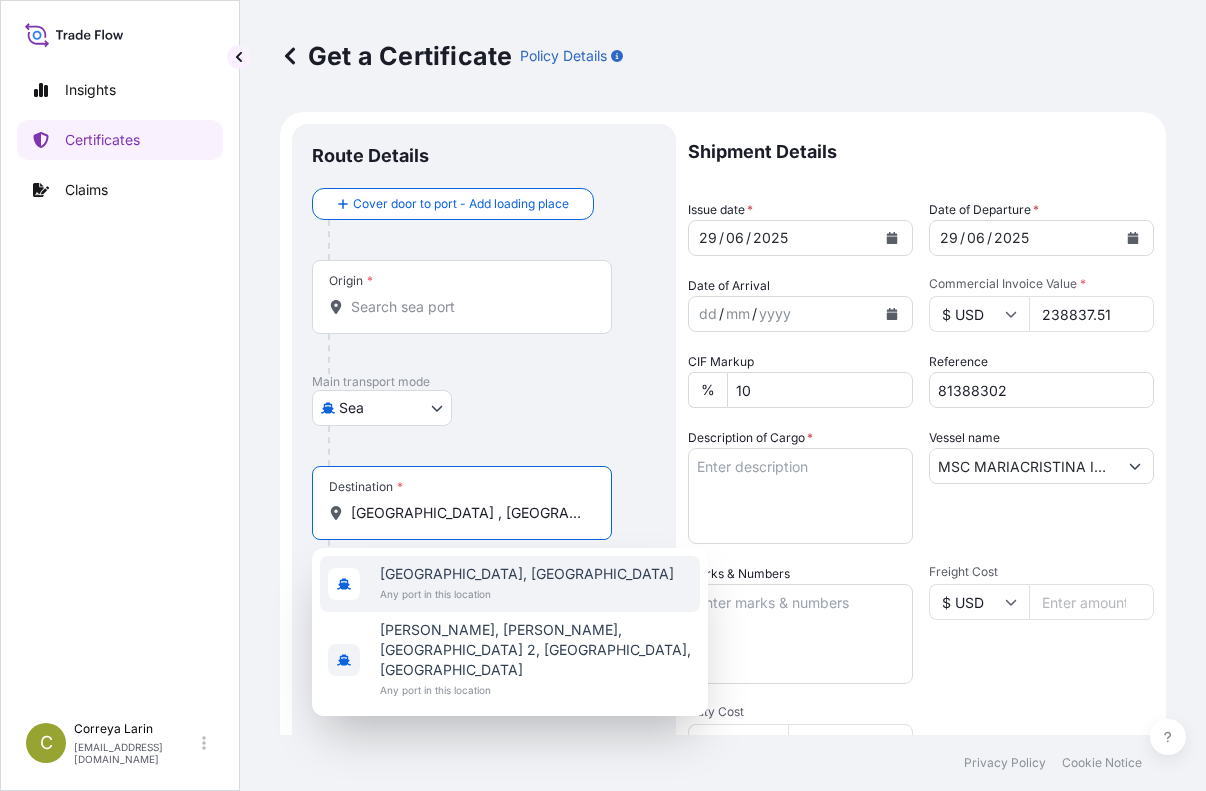 click on "[GEOGRAPHIC_DATA], [GEOGRAPHIC_DATA]" at bounding box center (527, 574) 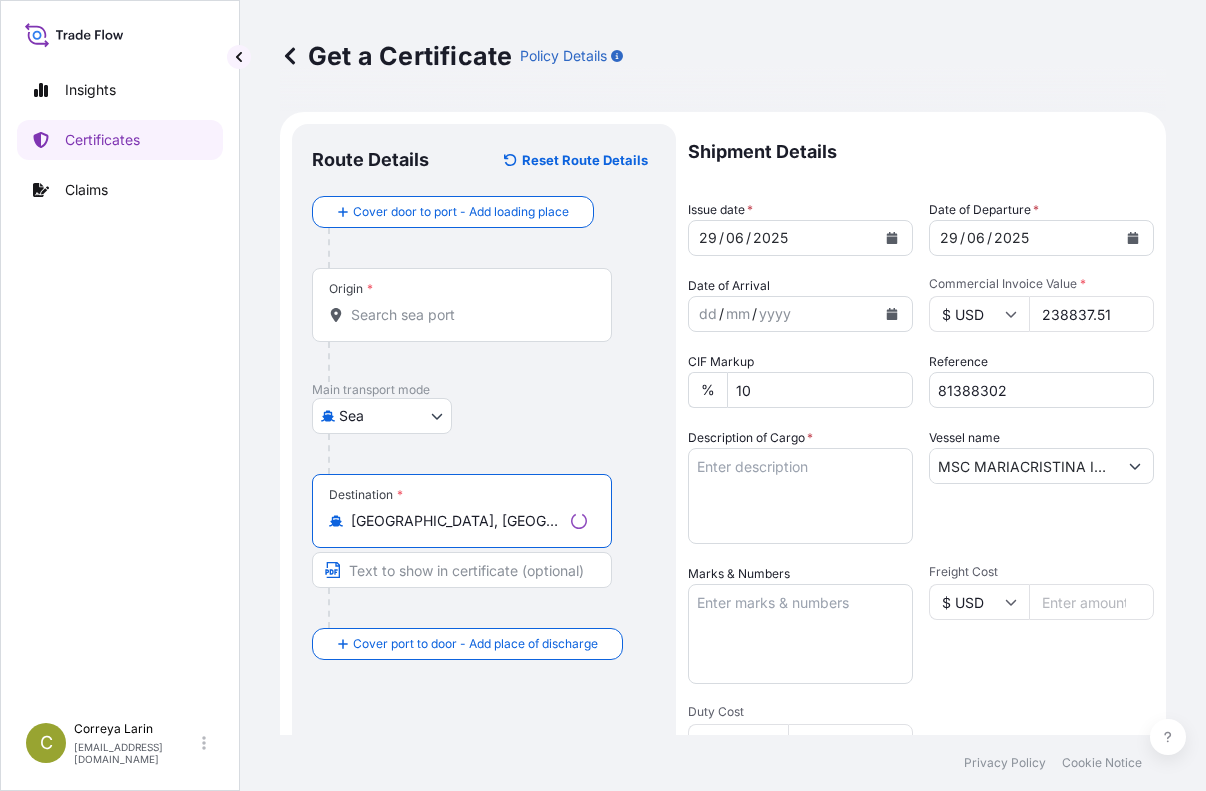 type on "[GEOGRAPHIC_DATA], [GEOGRAPHIC_DATA]" 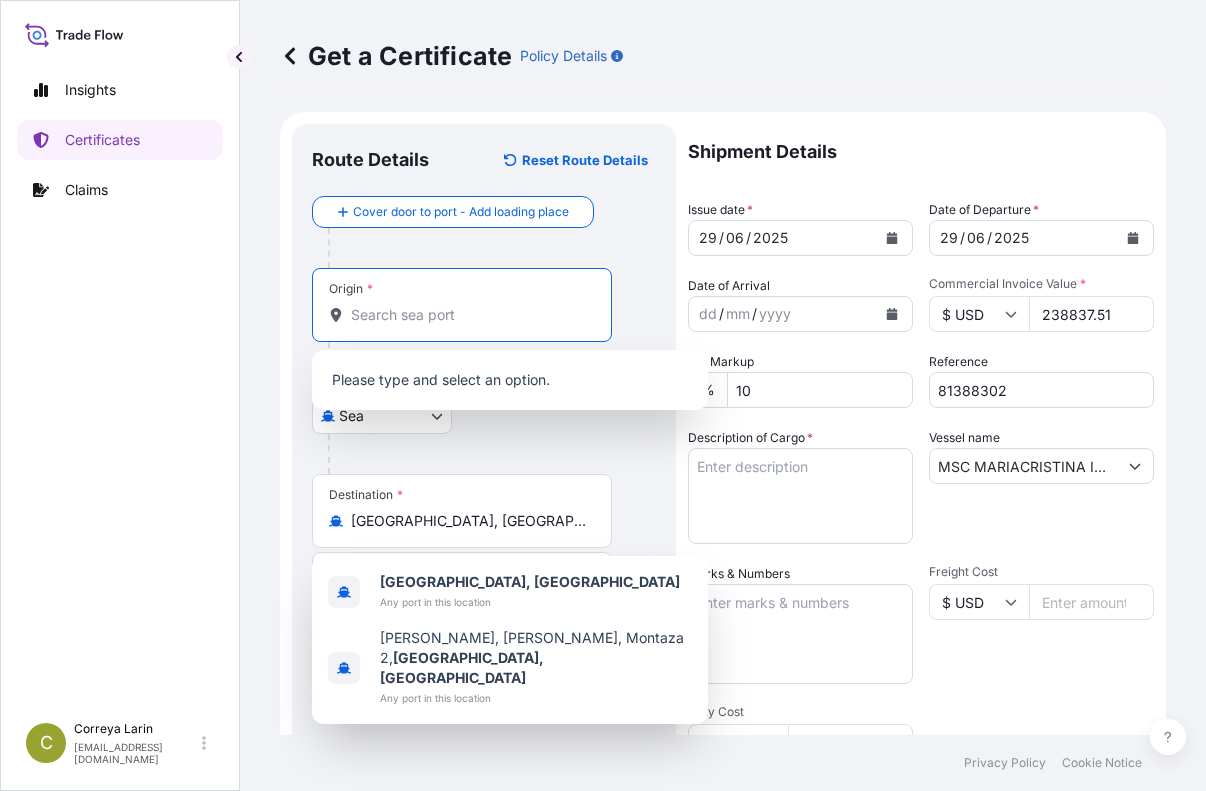 click on "Origin *" at bounding box center [469, 315] 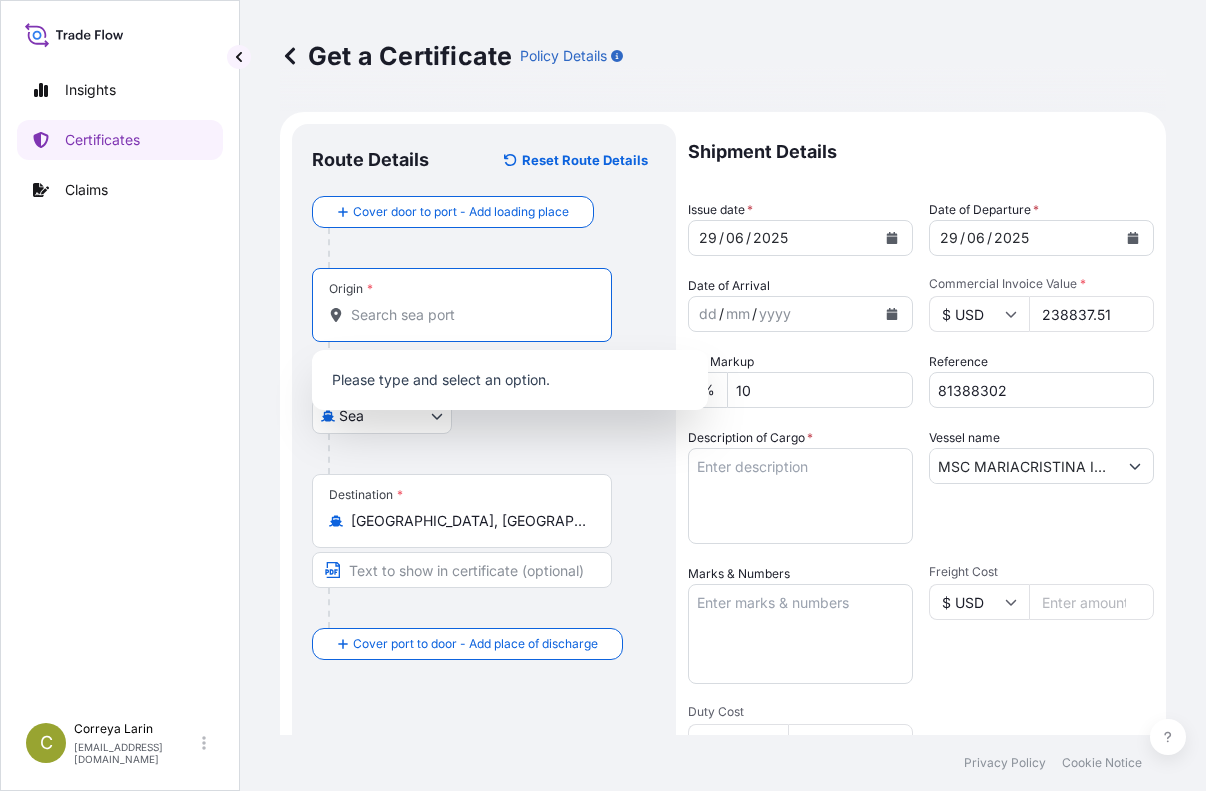 paste on "AL JUBAIL [GEOGRAPHIC_DATA]" 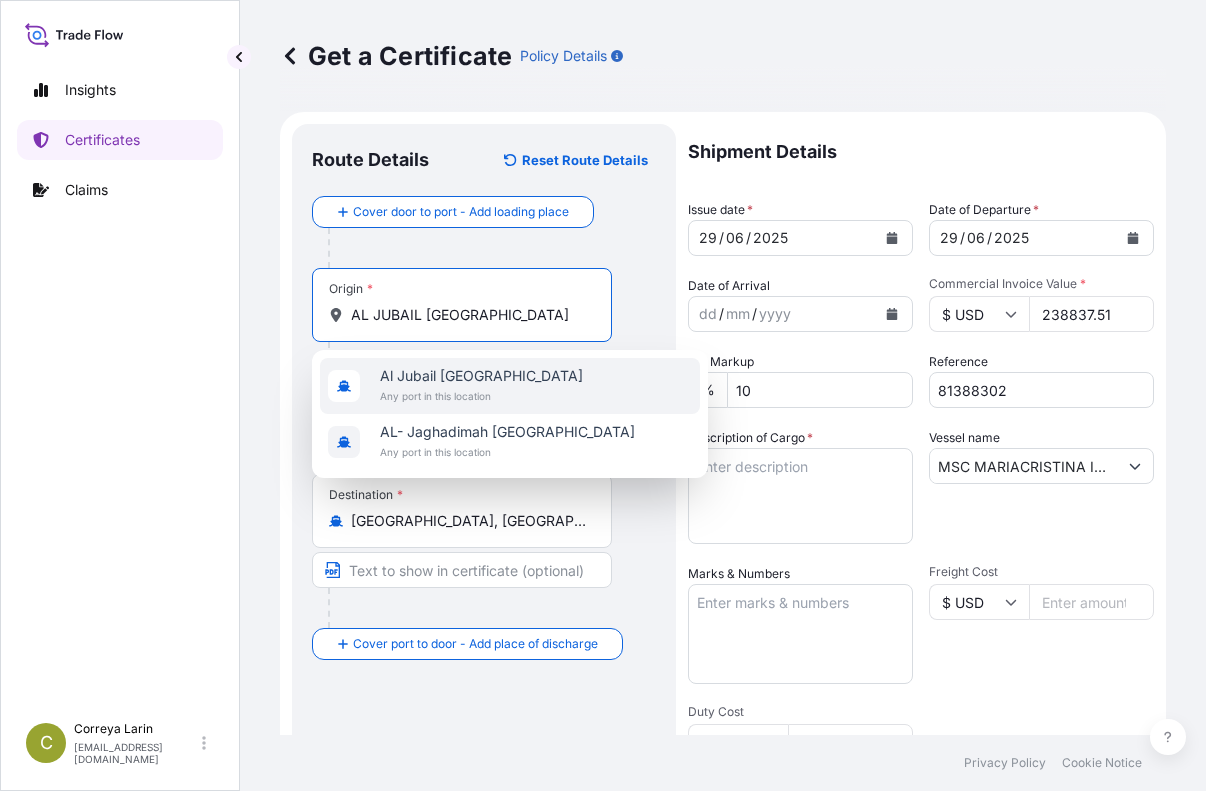 click on "Any port in this location" at bounding box center (481, 396) 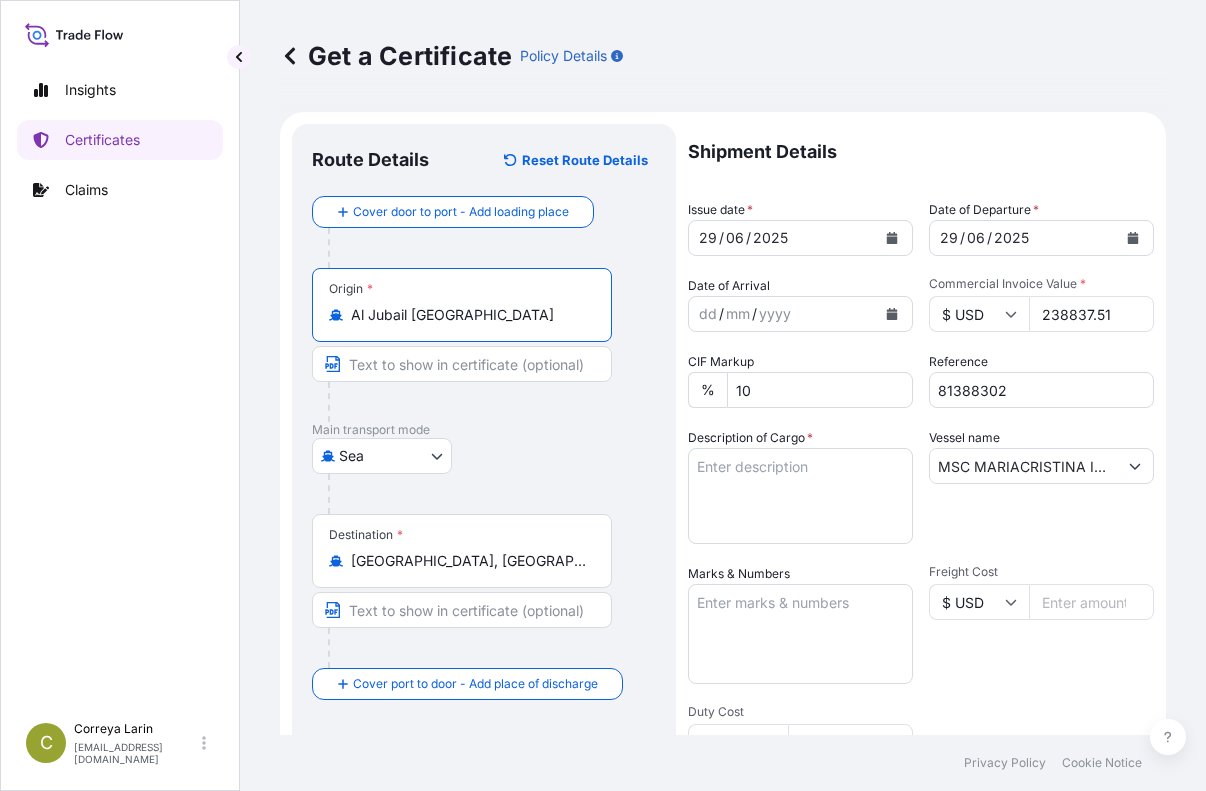 scroll, scrollTop: 100, scrollLeft: 0, axis: vertical 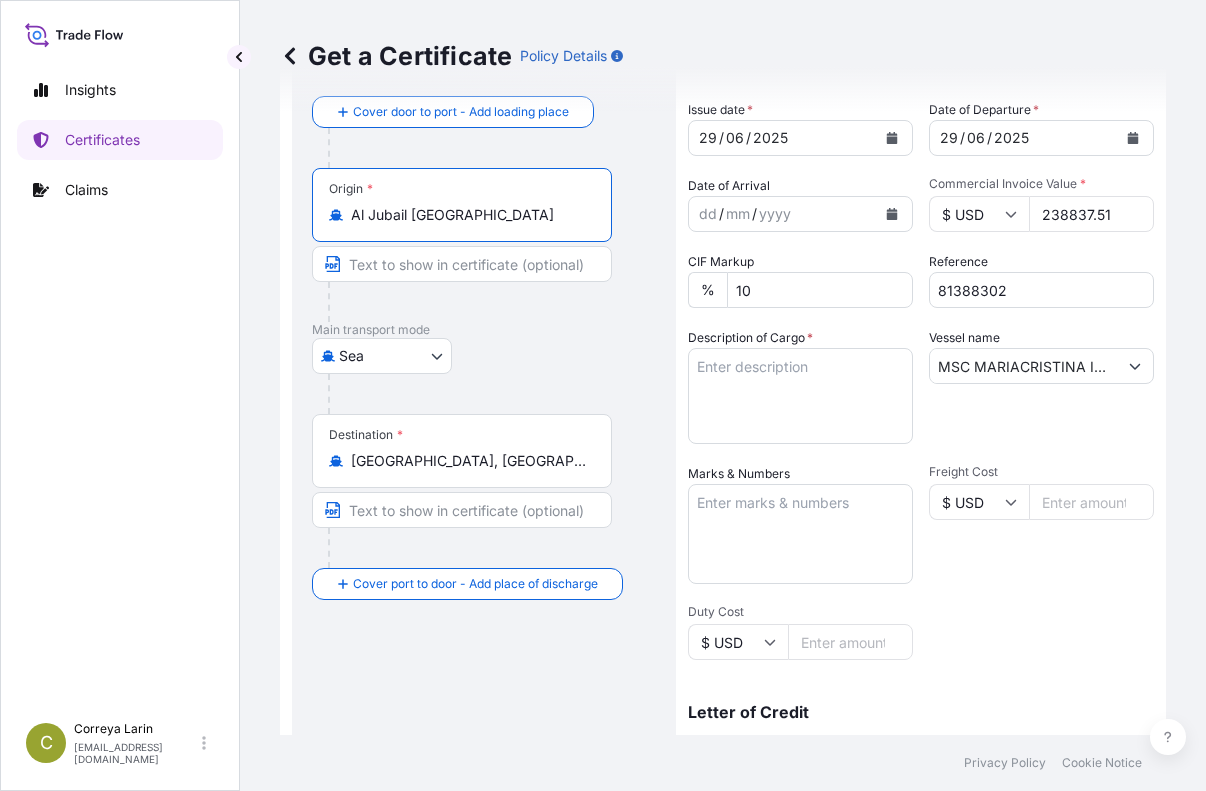 type on "Al Jubail [GEOGRAPHIC_DATA]" 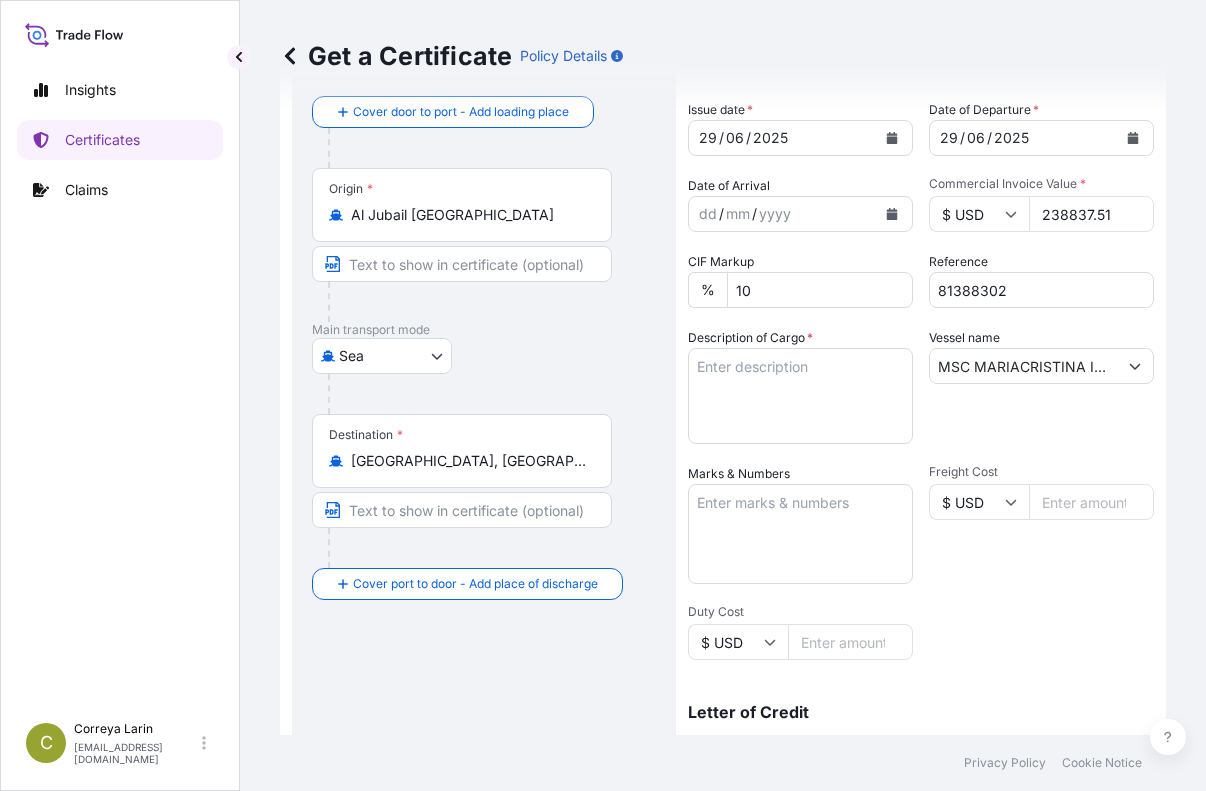 click on "Marks & Numbers" at bounding box center [800, 534] 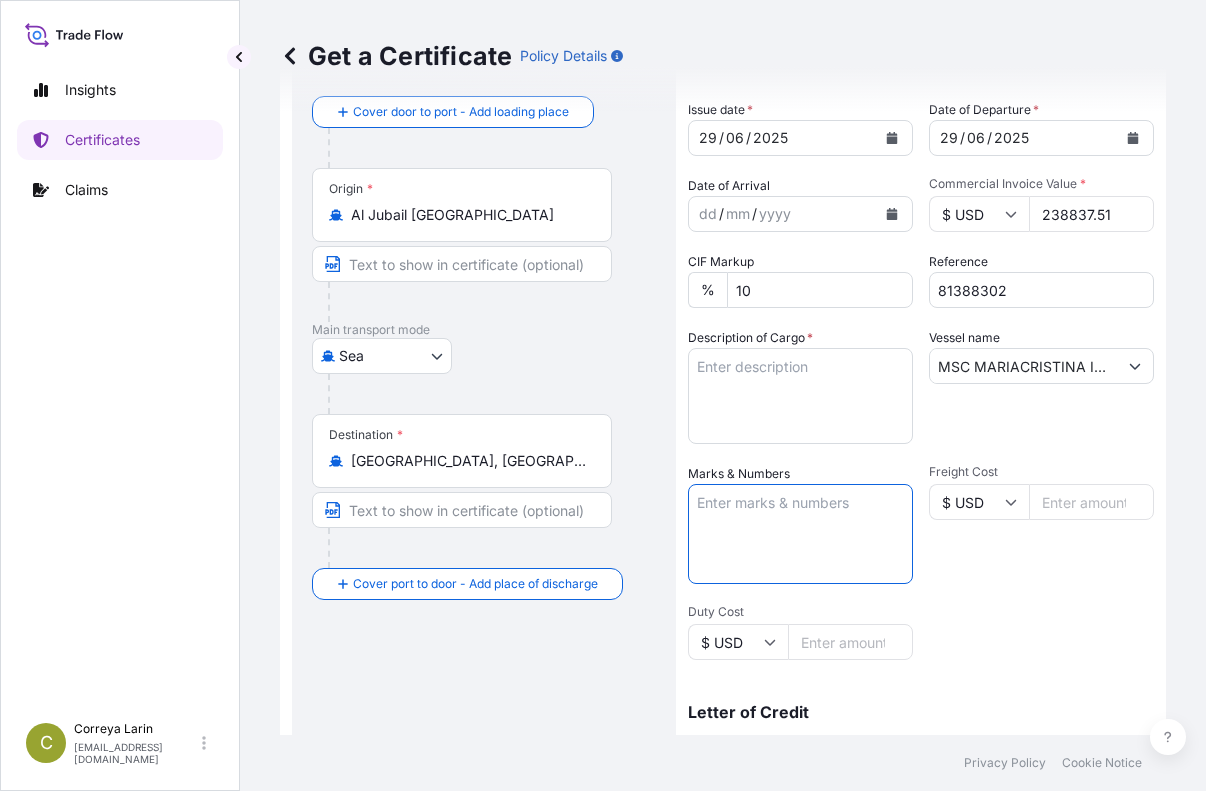 paste on "SIDI KERIR PETROCHEMICALS CO ( [GEOGRAPHIC_DATA] )
KM [STREET_ADDRESS][PERSON_NAME]" 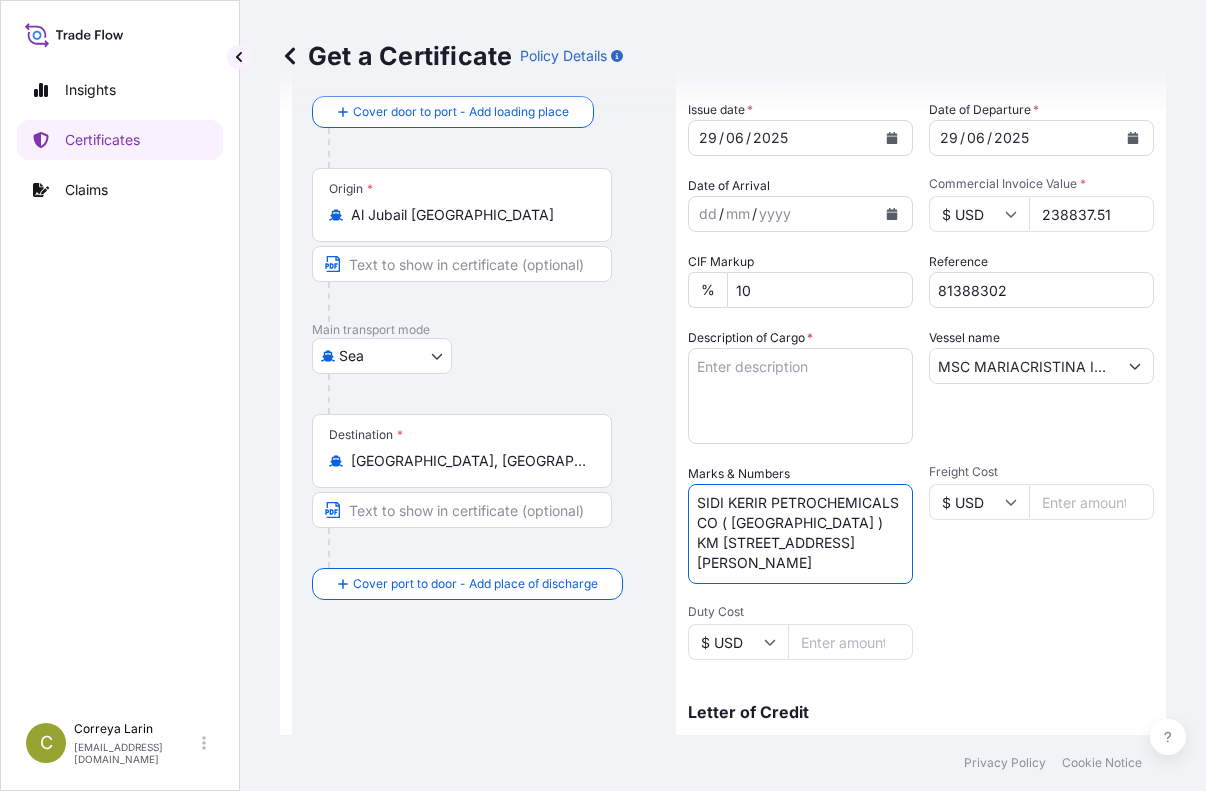 scroll, scrollTop: 68, scrollLeft: 0, axis: vertical 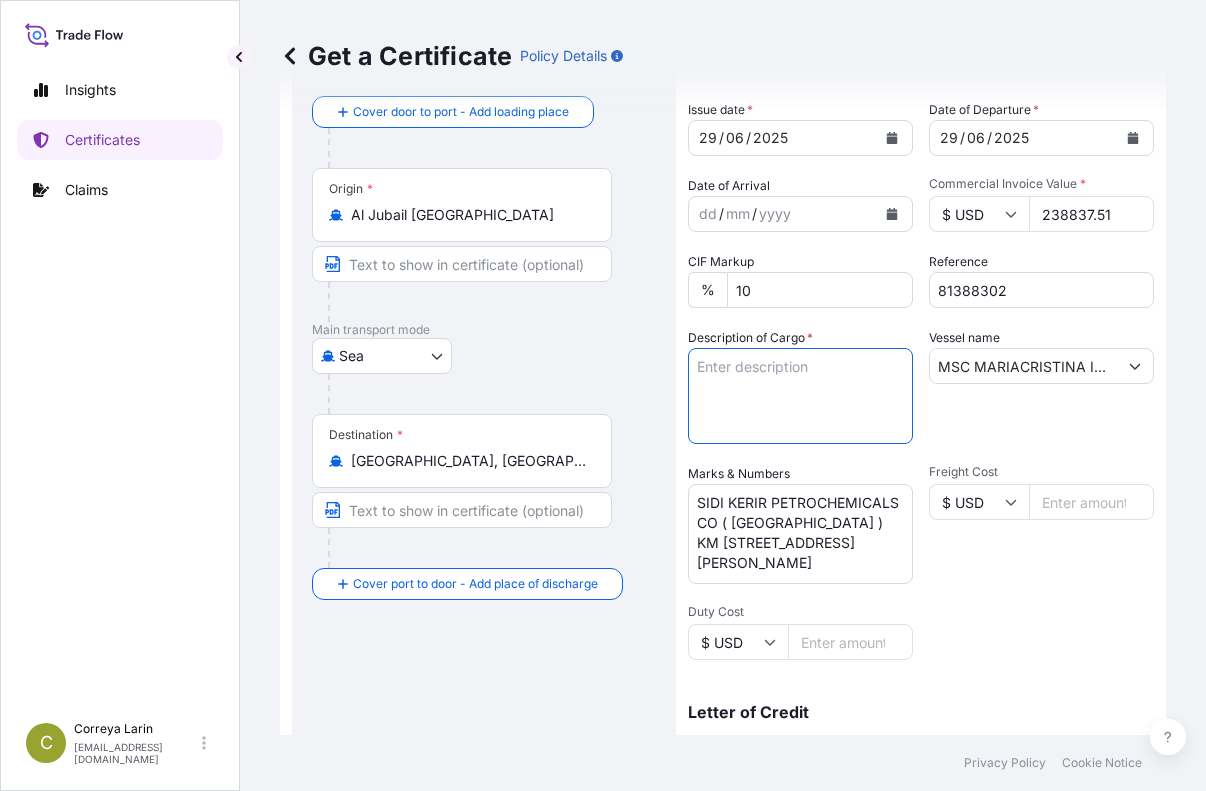 click on "Description of Cargo *" at bounding box center (800, 396) 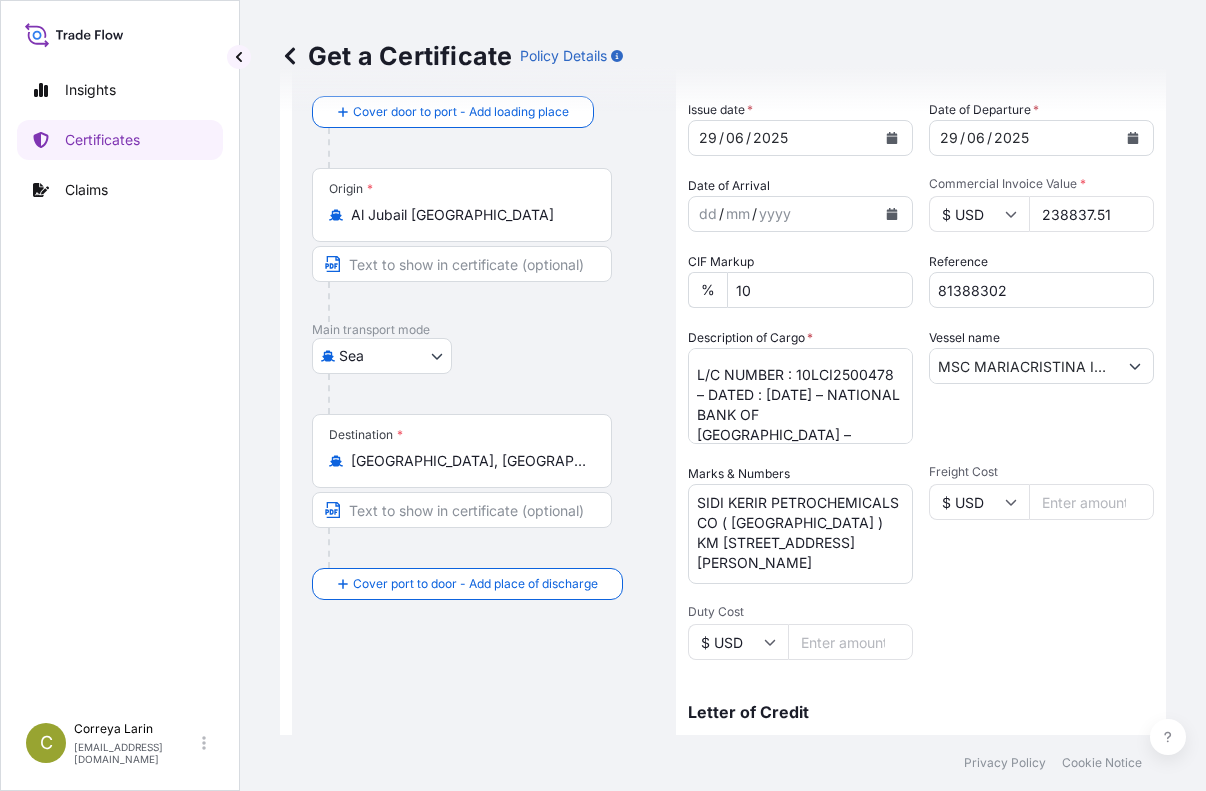 scroll, scrollTop: 0, scrollLeft: 0, axis: both 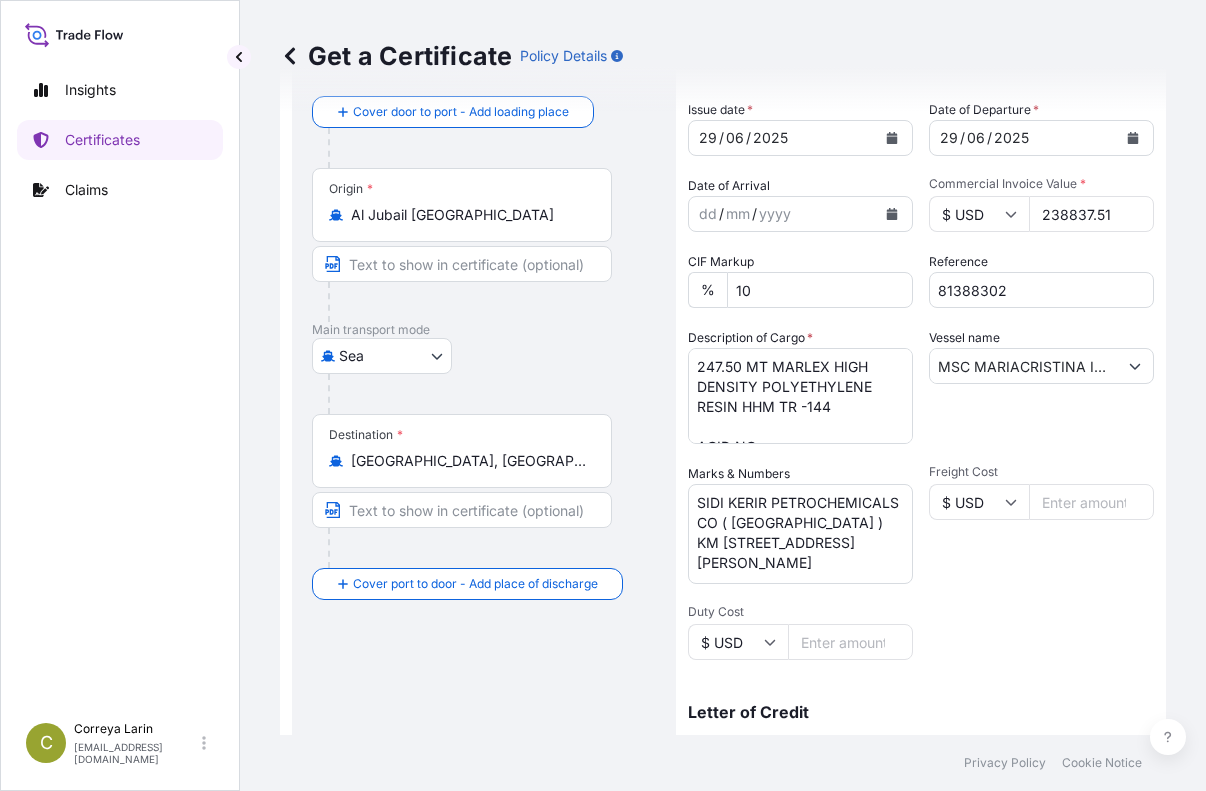click on "247.50 MT MARLEX HIGH DENSITY POLYETHYLENE RESIN HHM TR -144
ACID NO : 7059947162025050244
IMPORTER TAXATION NUMBER: 705994716
EXPORTER REGISTRATION NUMBER: 646
EXPORTER VAT NUMBER: [CREDIT_CARD_NUMBER]
L/C NUMBER : 10LCI2500478 – DATED : [DATE] – NATIONAL BANK OF [GEOGRAPHIC_DATA] – [GEOGRAPHIC_DATA]" at bounding box center [800, 396] 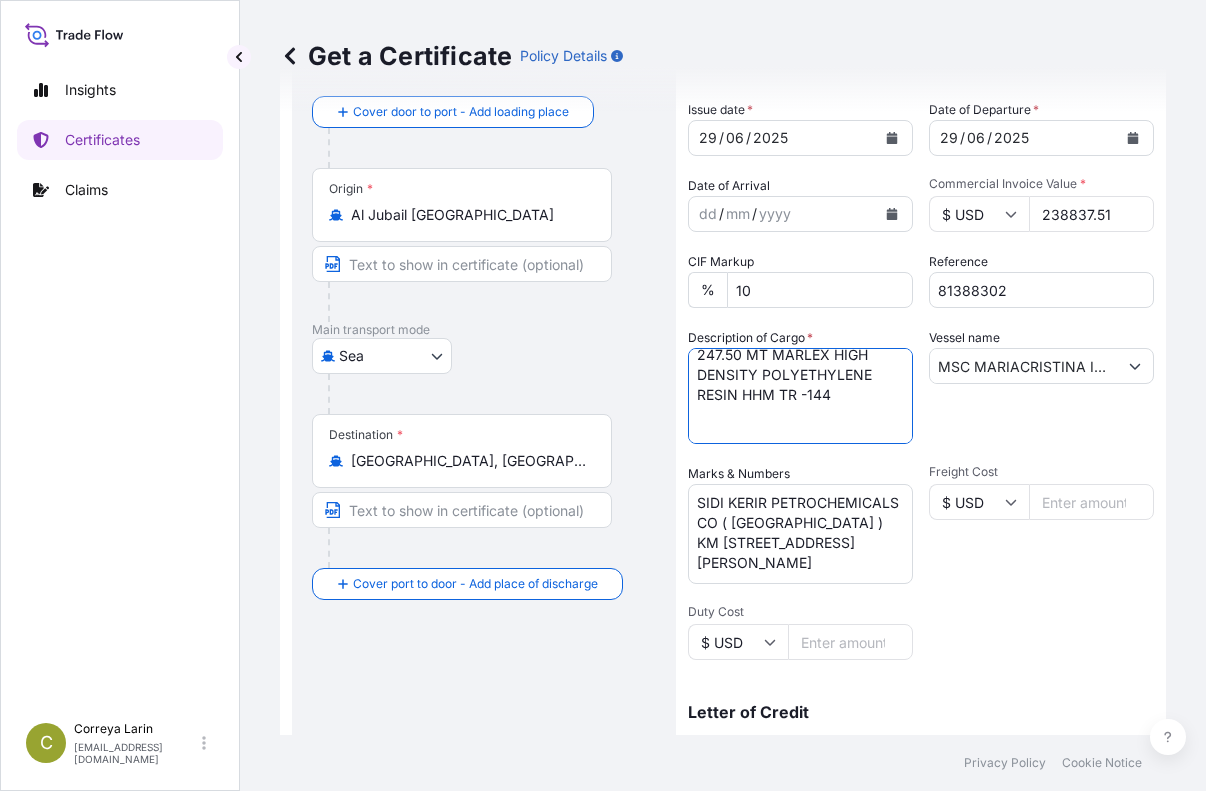 paste on "10 FCL x 40' CONTAINER CONTAINING:-" 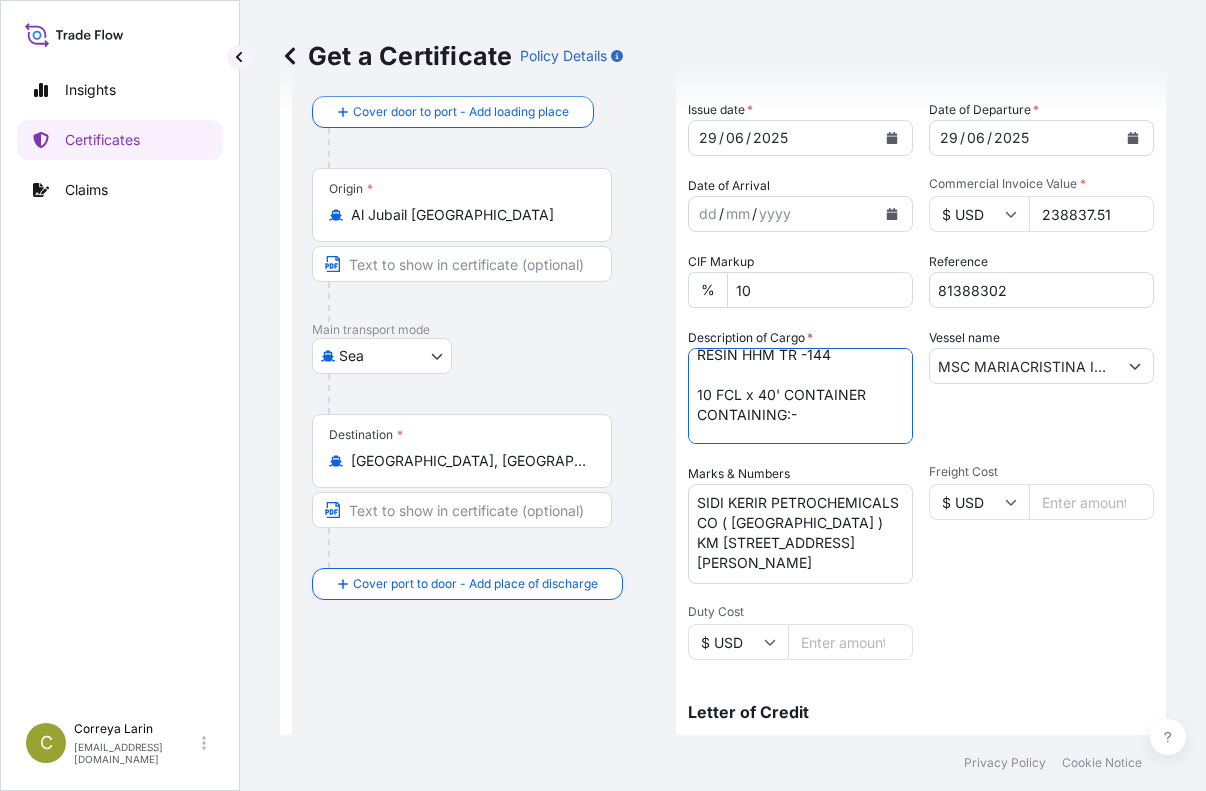 scroll, scrollTop: 72, scrollLeft: 0, axis: vertical 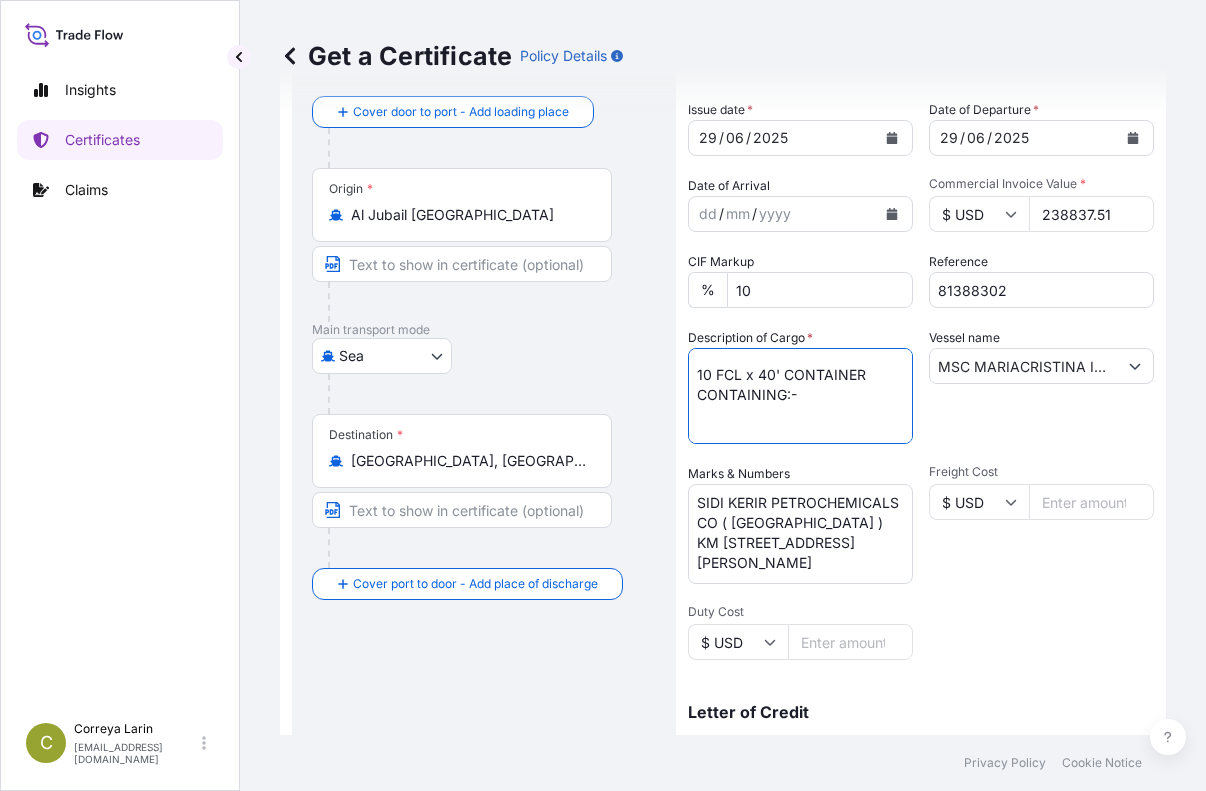 click on "247.50 MT MARLEX HIGH DENSITY POLYETHYLENE RESIN HHM TR -144
10 FCL x 40' CONTAINER CONTAINING:-
ACID NO : 7059947162025050244
IMPORTER TAXATION NUMBER: 705994716
EXPORTER REGISTRATION NUMBER: 646
EXPORTER VAT NUMBER: [CREDIT_CARD_NUMBER]
L/C NUMBER : 10LCI2500478 – DATED : [DATE] – NATIONAL BANK OF [GEOGRAPHIC_DATA] – [GEOGRAPHIC_DATA]" at bounding box center [800, 396] 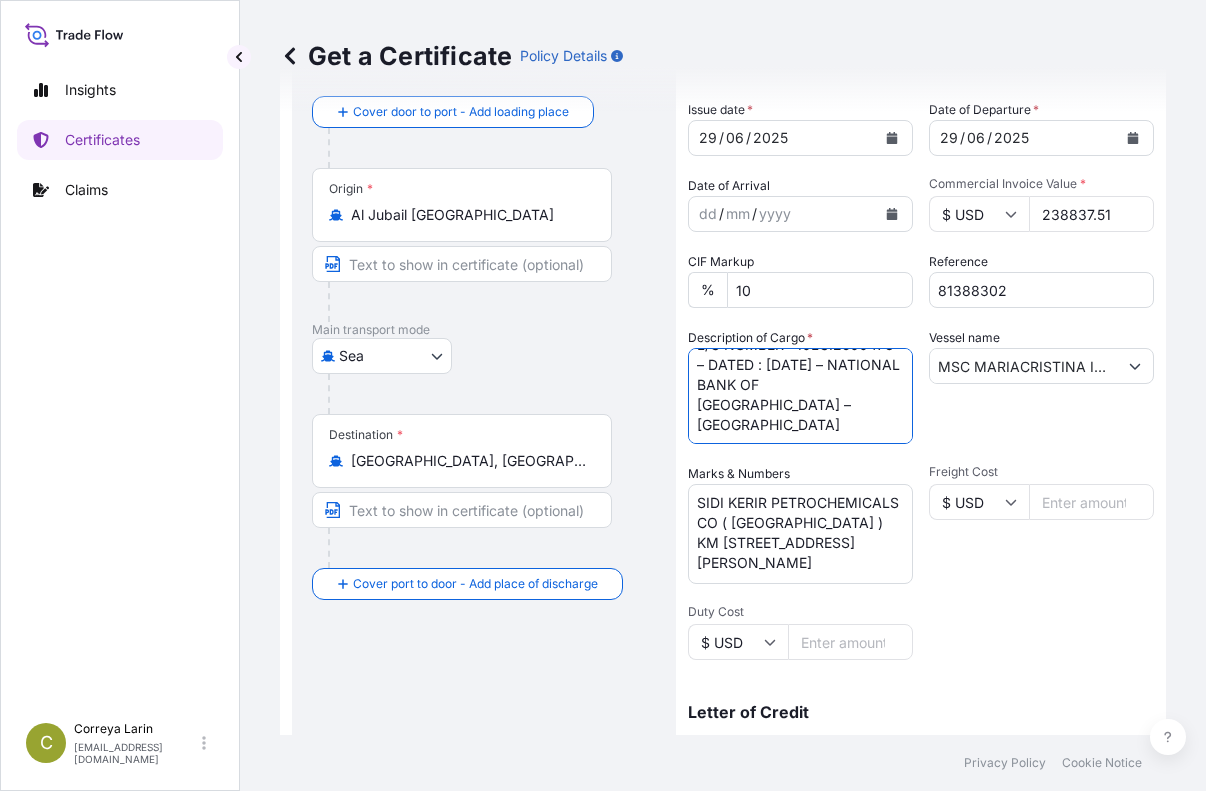 scroll, scrollTop: 92, scrollLeft: 0, axis: vertical 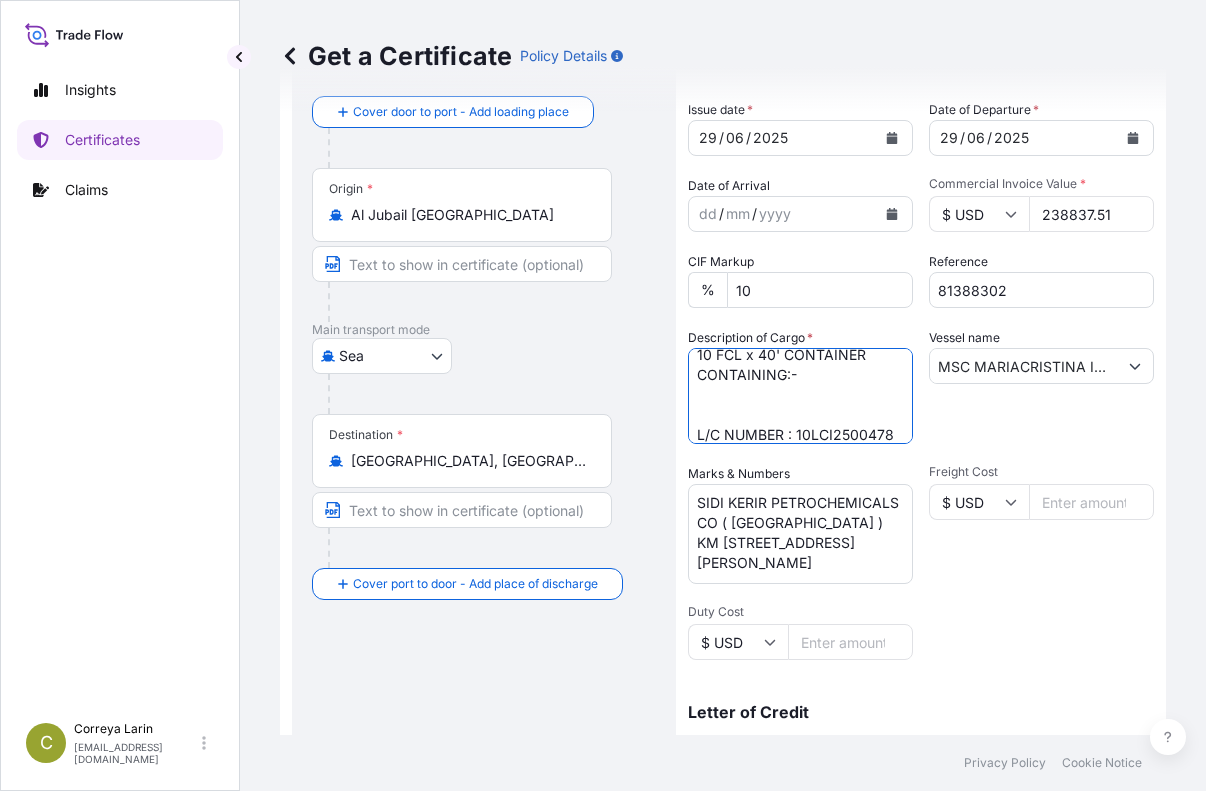 paste on "9900 BAGS (180 PALLETS)
PACKING:990 BAGS/18 PALLETS PER CONTAINER
EACH PALLET:55 BAGS WITH 25KGS NET PER BAG
COUNTRY OF ORIGIN:[GEOGRAPHIC_DATA]
ACID NUMBER: 7059947162025050244
IMPORTER TAXATION NUMBER: 504974882
EXPORTER REGISTRATION NUMBER: 646
EXPORTER VAT NUMBER: 7059947162025040112" 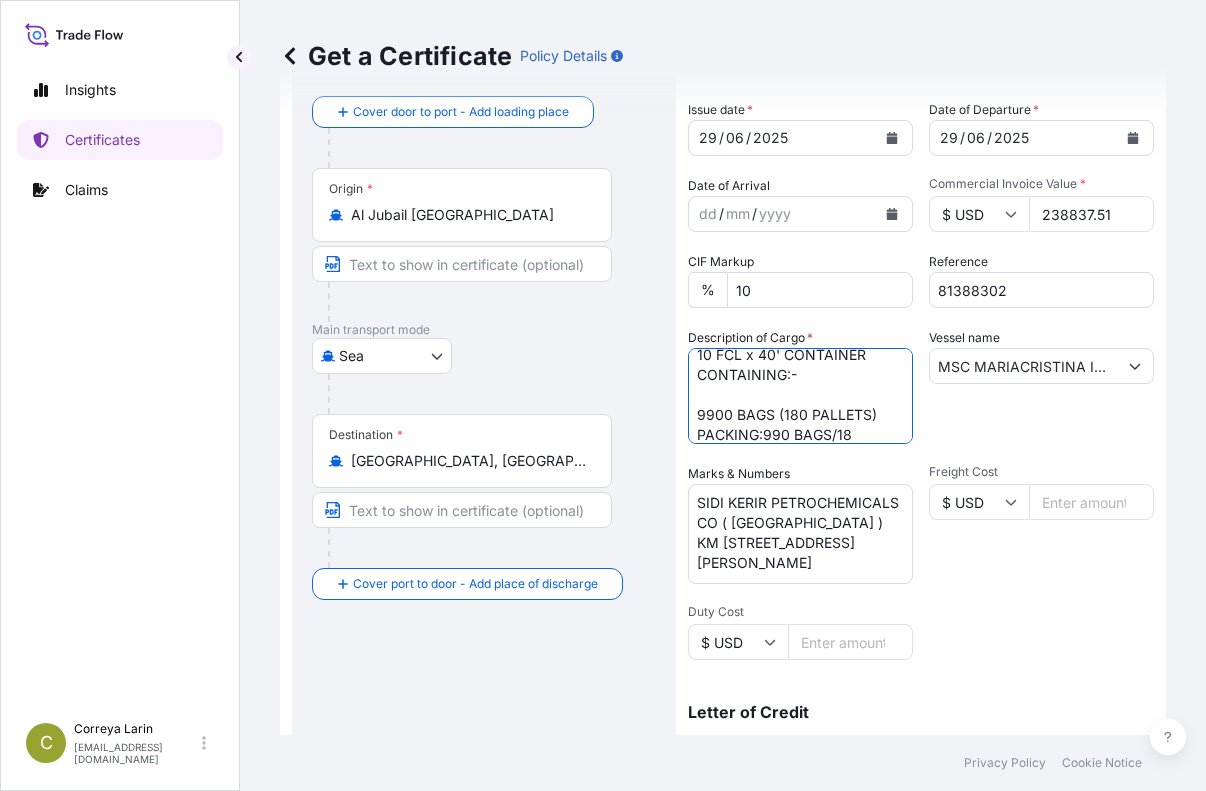 scroll, scrollTop: 412, scrollLeft: 0, axis: vertical 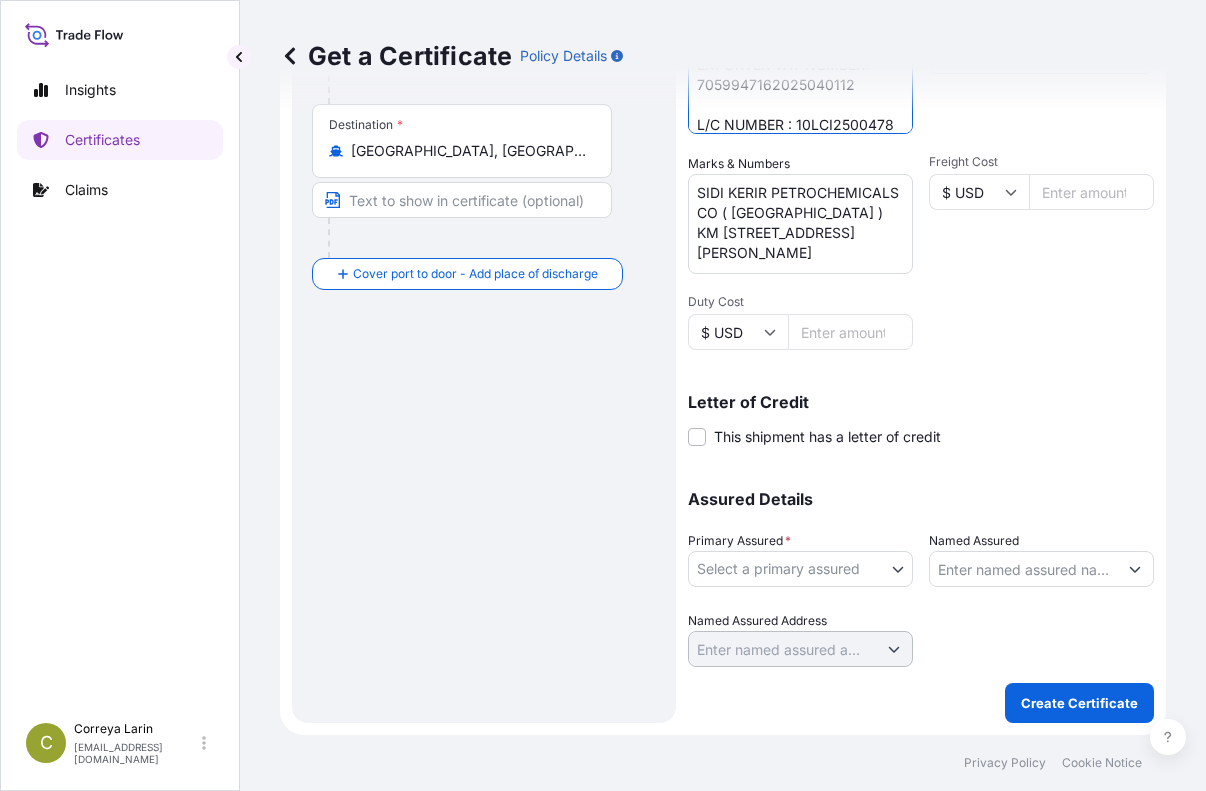 type on "247.50 MT MARLEX HIGH DENSITY POLYETHYLENE RESIN HHM TR -144
10 FCL x 40' CONTAINER CONTAINING:-
9900 BAGS (180 PALLETS)
PACKING:990 BAGS/18 PALLETS PER CONTAINER
EACH PALLET:55 BAGS WITH 25KGS NET PER BAG
COUNTRY OF ORIGIN:[GEOGRAPHIC_DATA]
ACID NUMBER: 7059947162025050244
IMPORTER TAXATION NUMBER: 504974882
EXPORTER REGISTRATION NUMBER: 646
EXPORTER VAT NUMBER: 7059947162025040112
L/C NUMBER : 10LCI2500478 – DATED : [DATE] – NATIONAL BANK OF [GEOGRAPHIC_DATA] – [GEOGRAPHIC_DATA]" 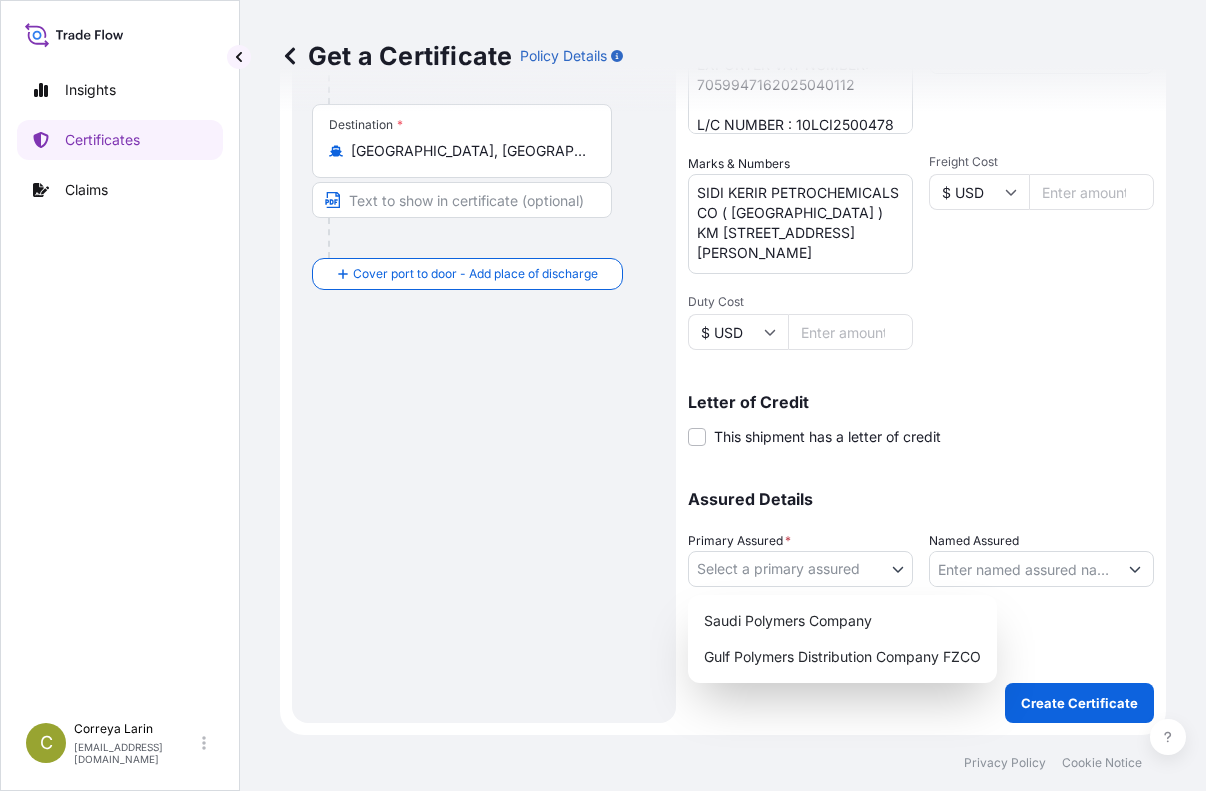 click on "Insights Certificates Claims C [PERSON_NAME] [EMAIL_ADDRESS][DOMAIN_NAME] Get a Certificate Policy Details Route Details Reset Route Details   Cover door to port - Add loading place Place of loading Road / [GEOGRAPHIC_DATA] / Inland Origin * [GEOGRAPHIC_DATA] [GEOGRAPHIC_DATA] Main transport mode [GEOGRAPHIC_DATA] Destination * [GEOGRAPHIC_DATA], [GEOGRAPHIC_DATA] Cover port to door - Add place of discharge Road / [GEOGRAPHIC_DATA] / Inland Place of Discharge Shipment Details Issue date * [DATE] Date of Departure * [DATE] Date of Arrival dd / mm / yyyy Commodity Polyethylene, Polypropylene, Polystyrene and 1-Hexene. Packing Category Commercial Invoice Value    * $ USD 238837.51 CIF Markup % 10 Reference 81388302 Description of Cargo * Vessel name MSC MARIACRISTINA IS524A Marks & Numbers SIDI KERIR PETROCHEMICALS CO ( SIDPEC )
KM [STREET_ADDRESS][PERSON_NAME] Cost   $ USD Duty Cost   $ USD Letter of Credit This shipment has a letter of credit Letter of credit * Assured Details *
0" at bounding box center [603, 395] 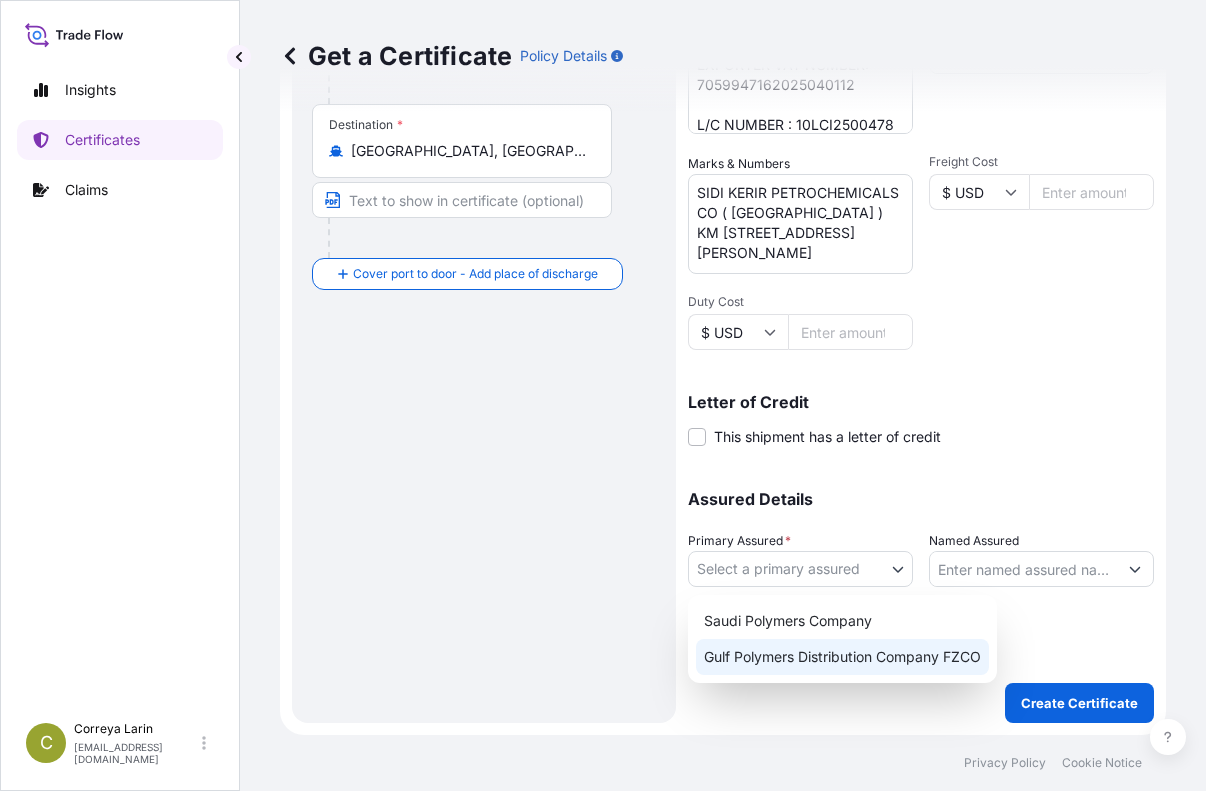 click on "Gulf Polymers Distribution Company FZCO" at bounding box center [842, 657] 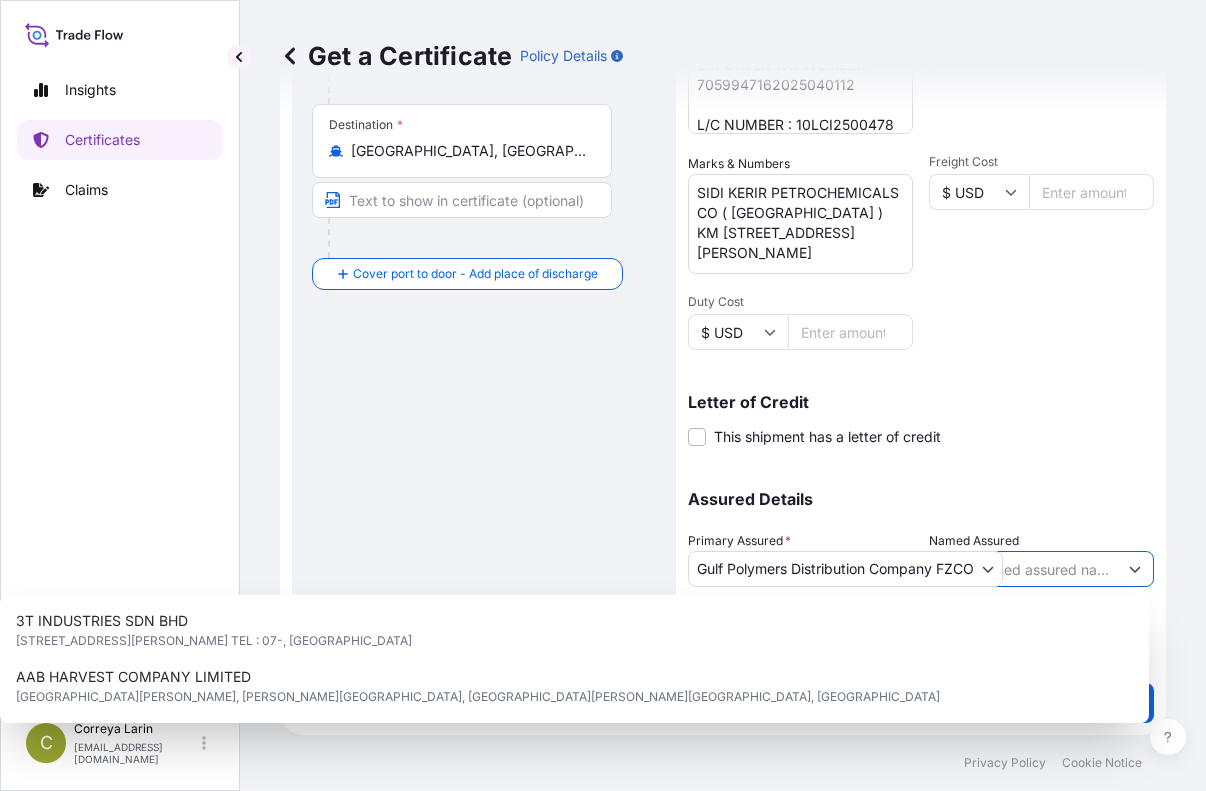 click on "Named Assured" at bounding box center (1023, 569) 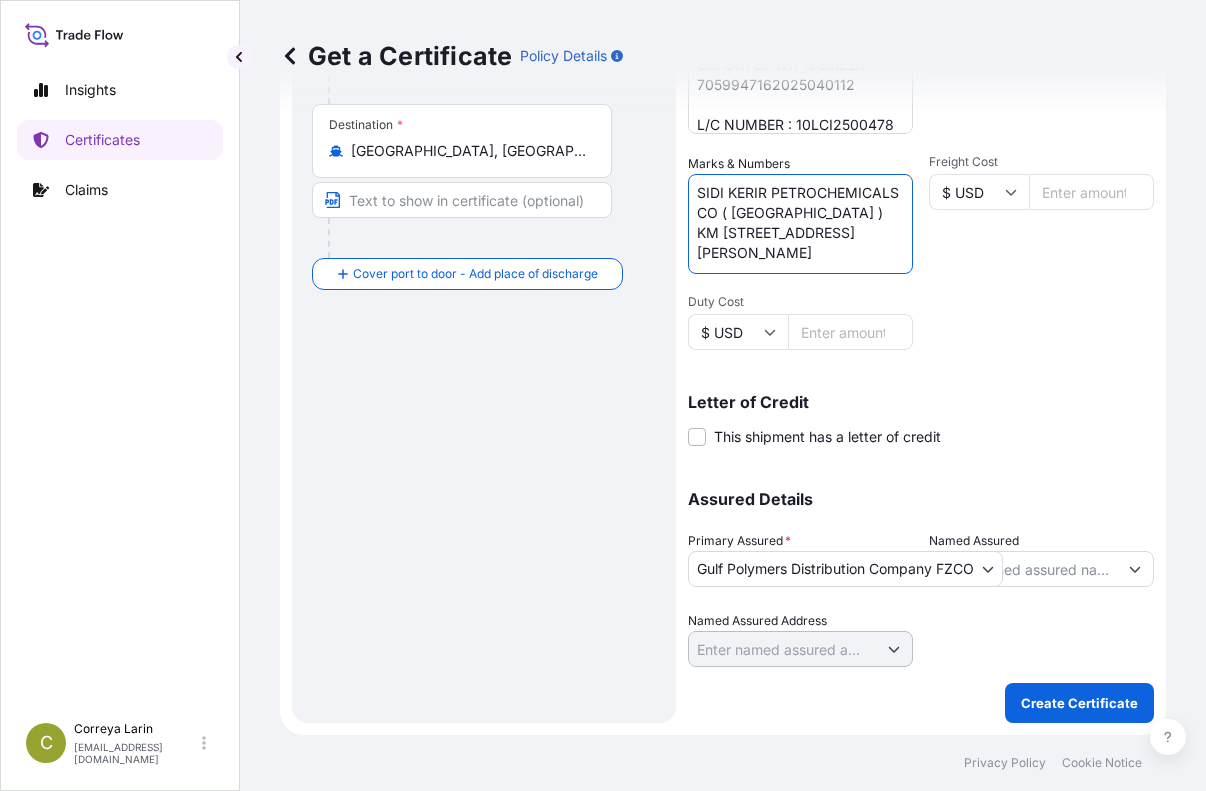 drag, startPoint x: 700, startPoint y: 191, endPoint x: 756, endPoint y: 231, distance: 68.8186 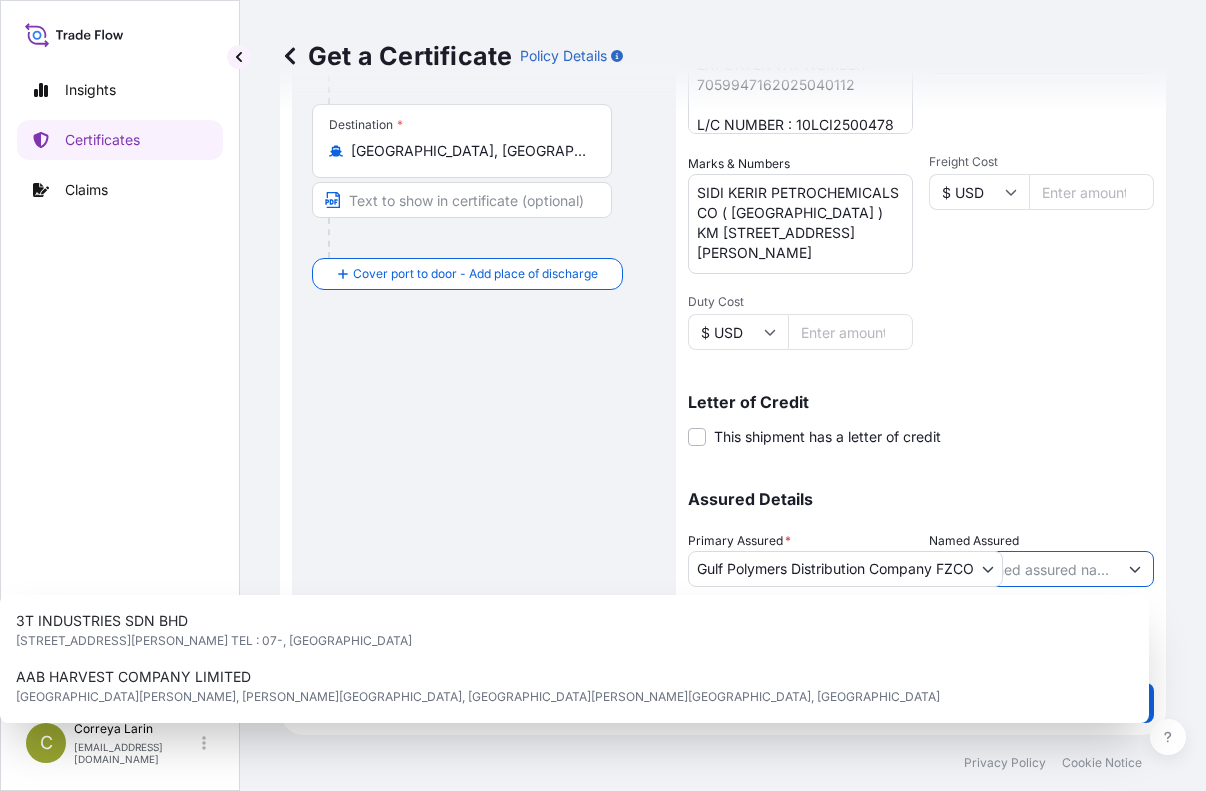click on "Named Assured" at bounding box center [1023, 569] 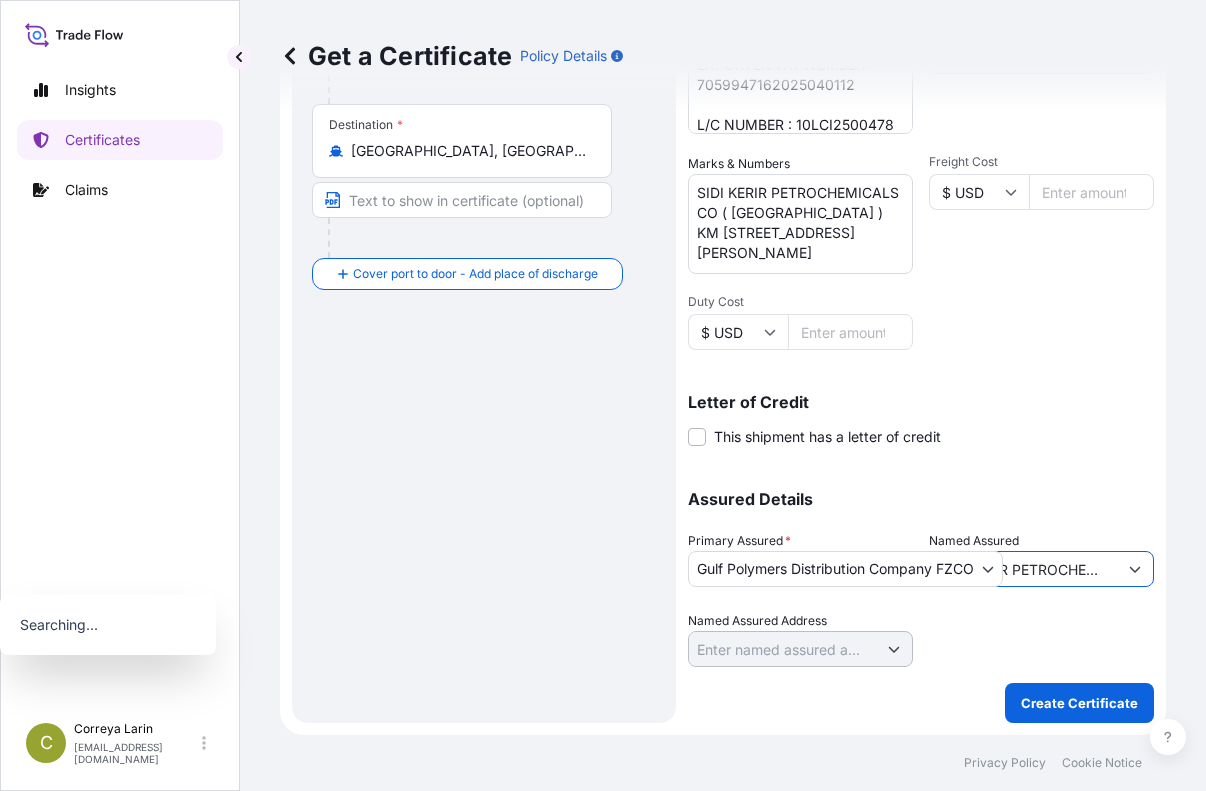 scroll, scrollTop: 0, scrollLeft: 135, axis: horizontal 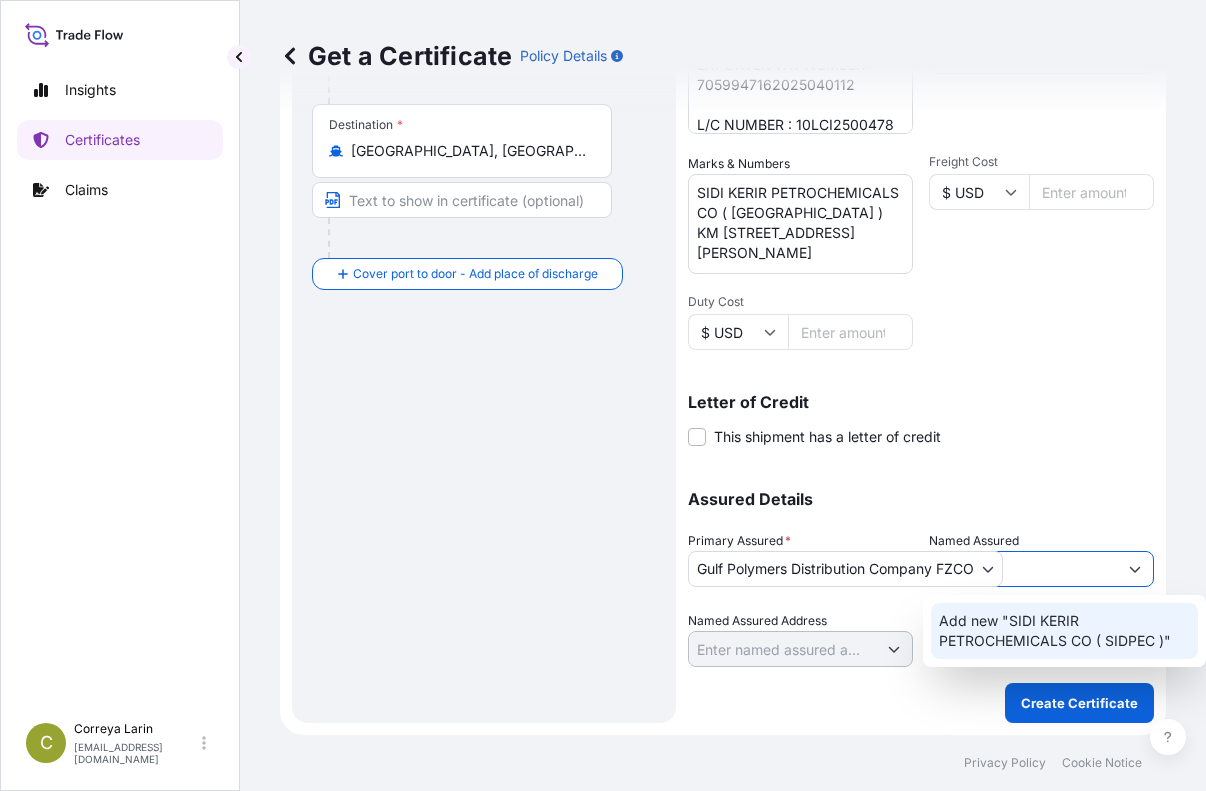 click on "Add new "SIDI KERIR PETROCHEMICALS CO ( SIDPEC )"" at bounding box center (1065, 631) 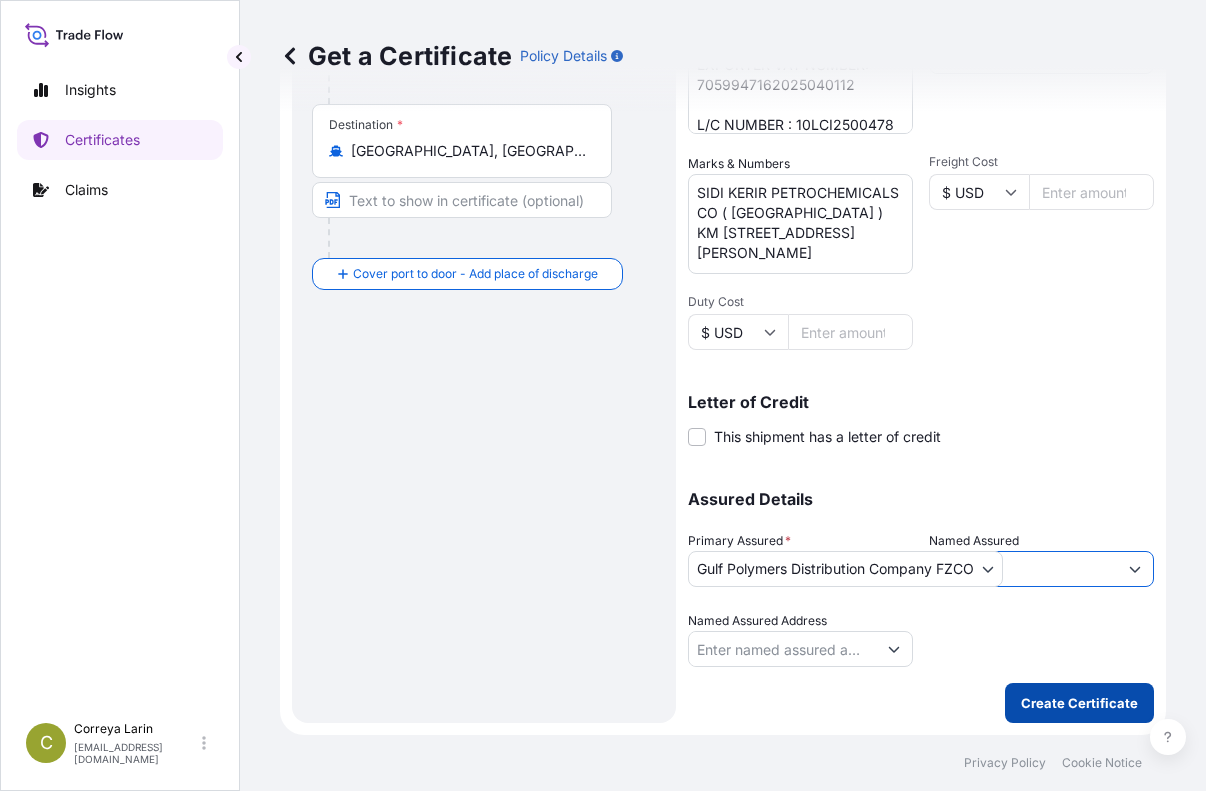 type on "SIDI KERIR PETROCHEMICALS CO ( SIDPEC )" 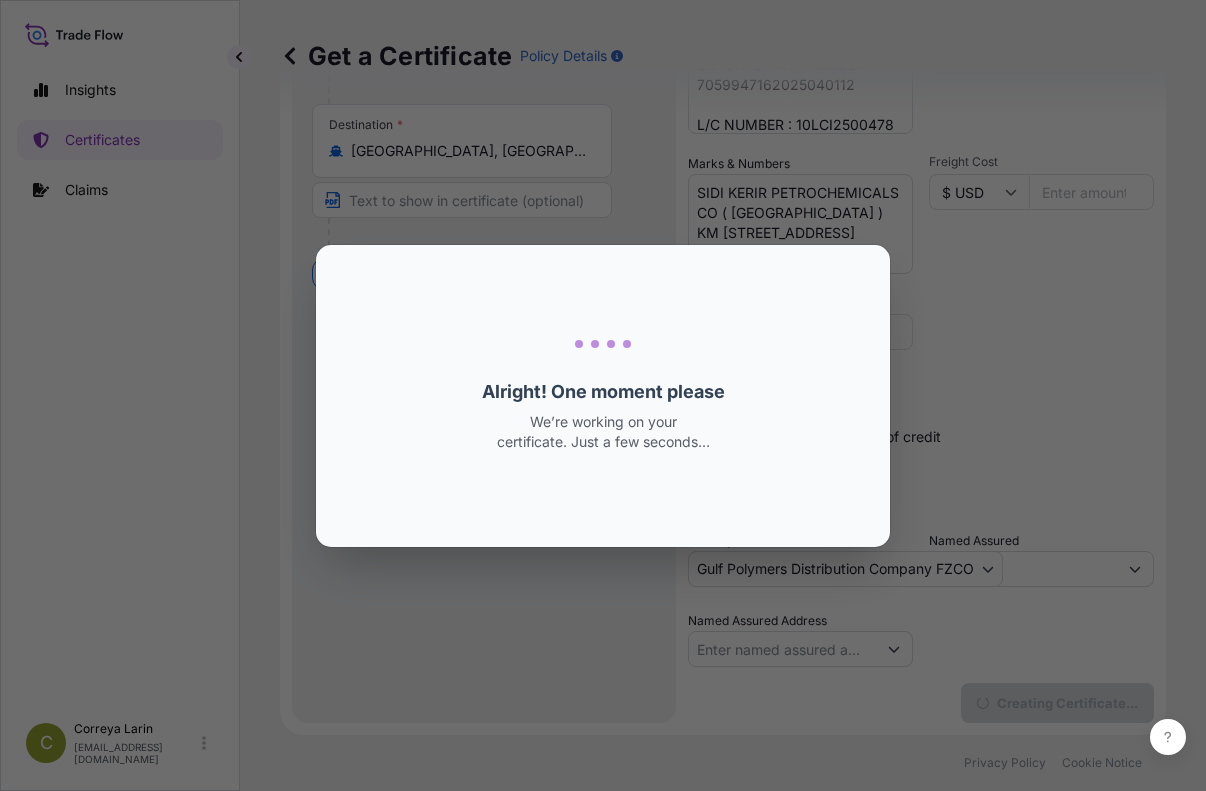 scroll, scrollTop: 0, scrollLeft: 0, axis: both 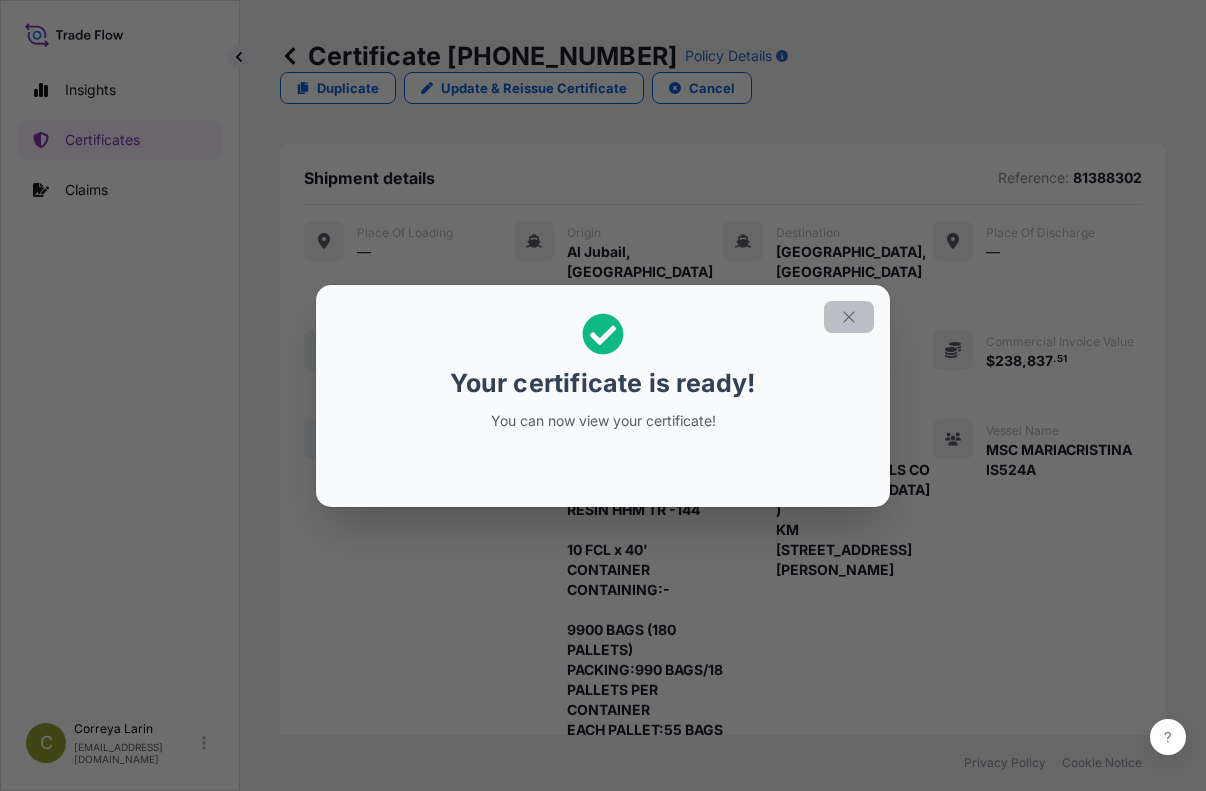 click 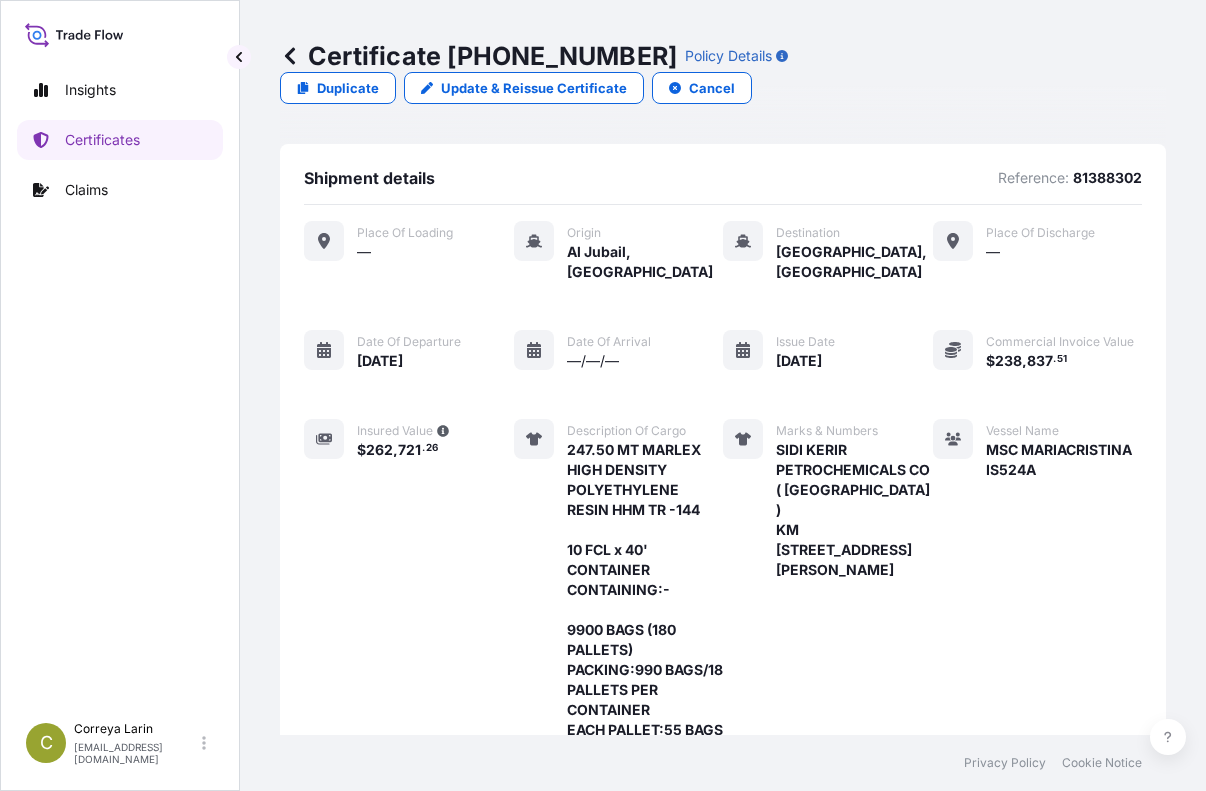 click on "SIDI KERIR PETROCHEMICALS CO ( [GEOGRAPHIC_DATA] )
KM [STREET_ADDRESS][PERSON_NAME]" at bounding box center (854, 510) 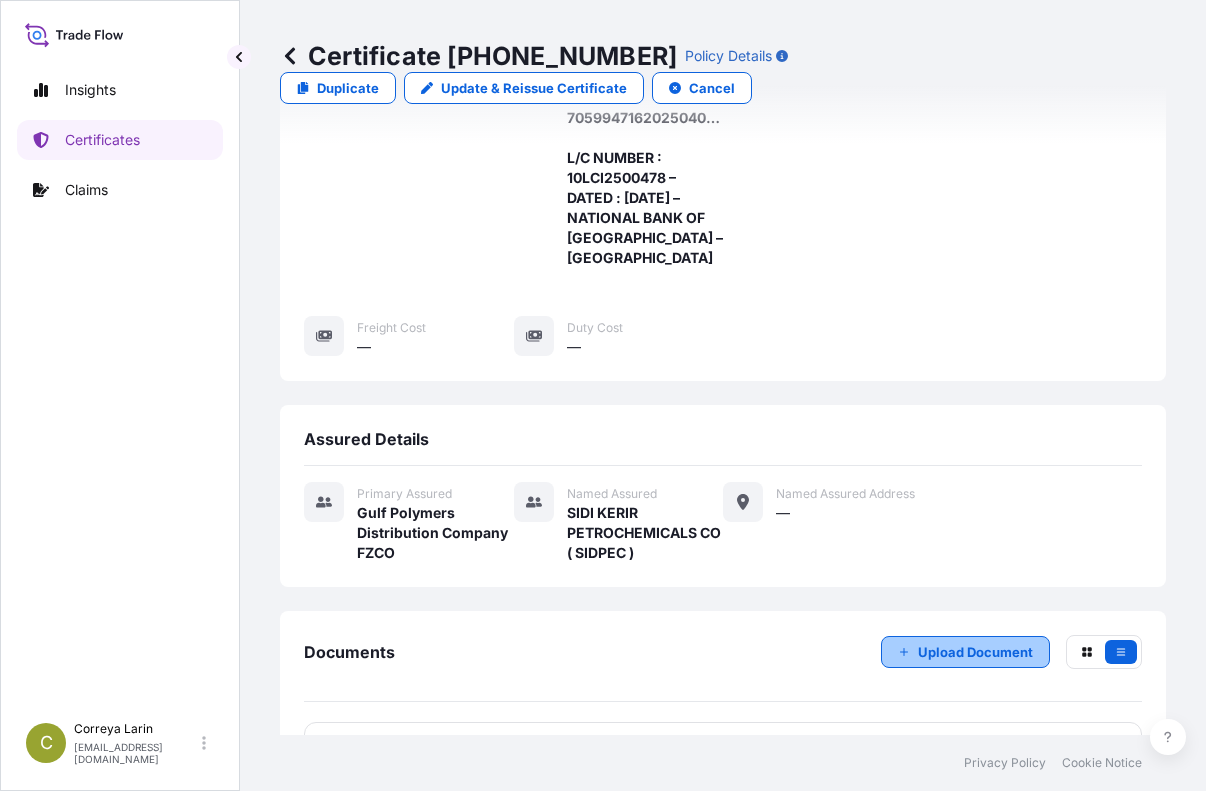 scroll, scrollTop: 1100, scrollLeft: 0, axis: vertical 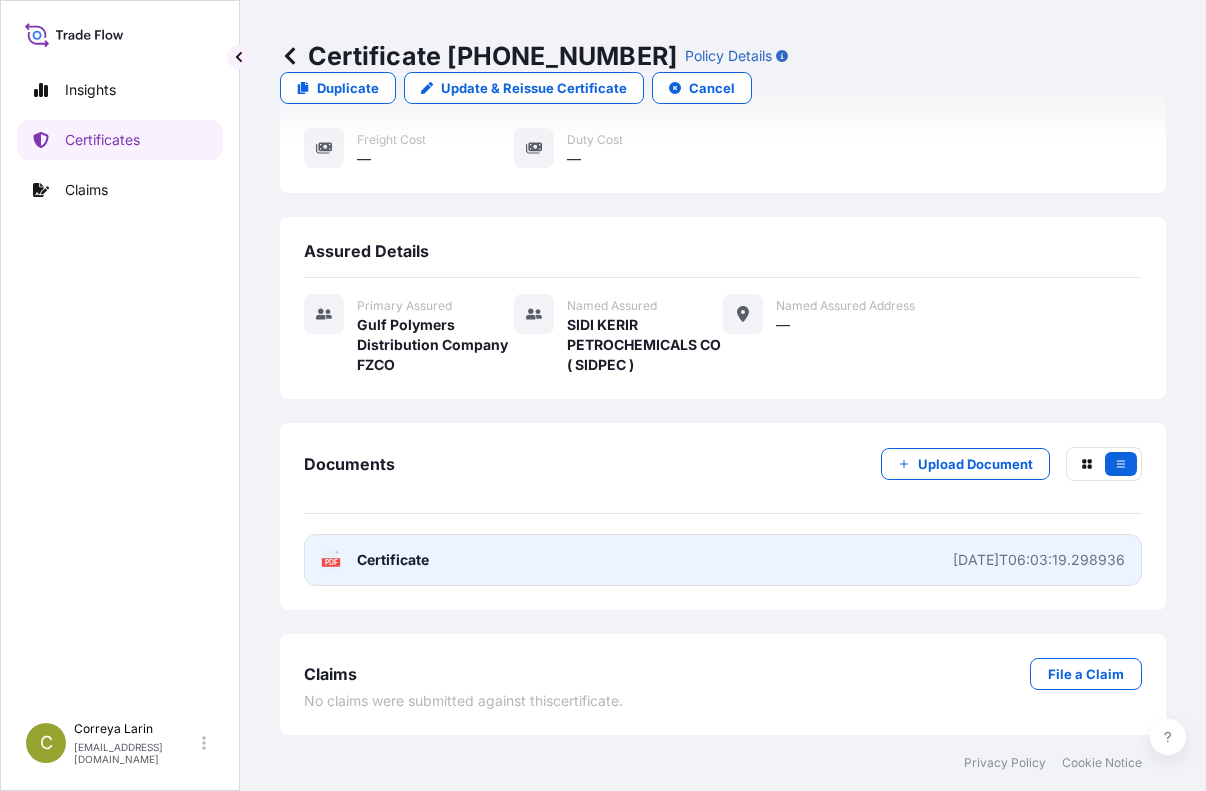 click on "PDF Certificate [DATE]T06:03:19.298936" at bounding box center (723, 560) 